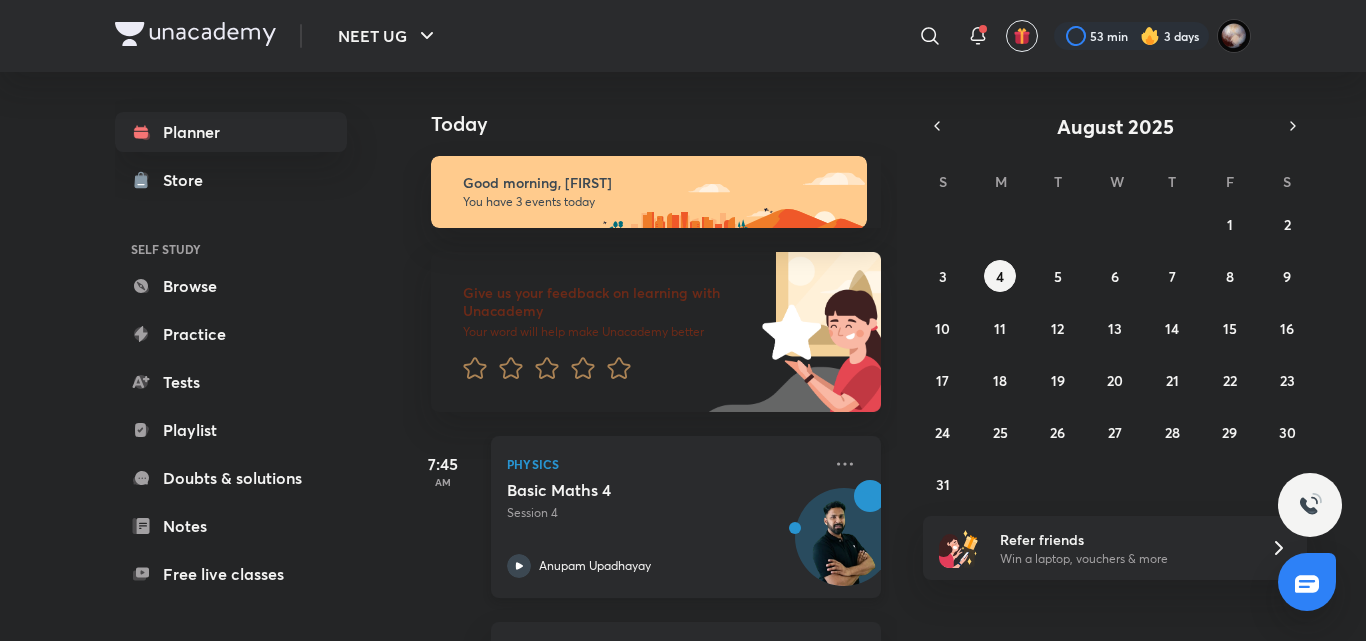 scroll, scrollTop: 0, scrollLeft: 0, axis: both 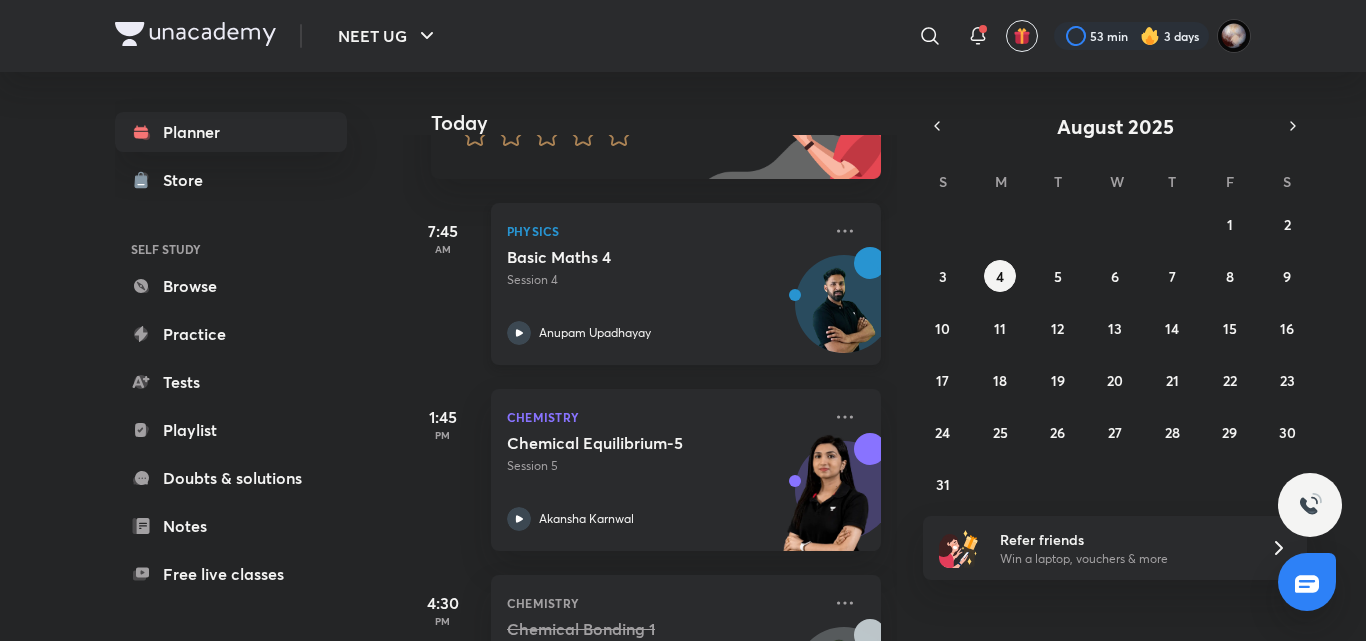 click 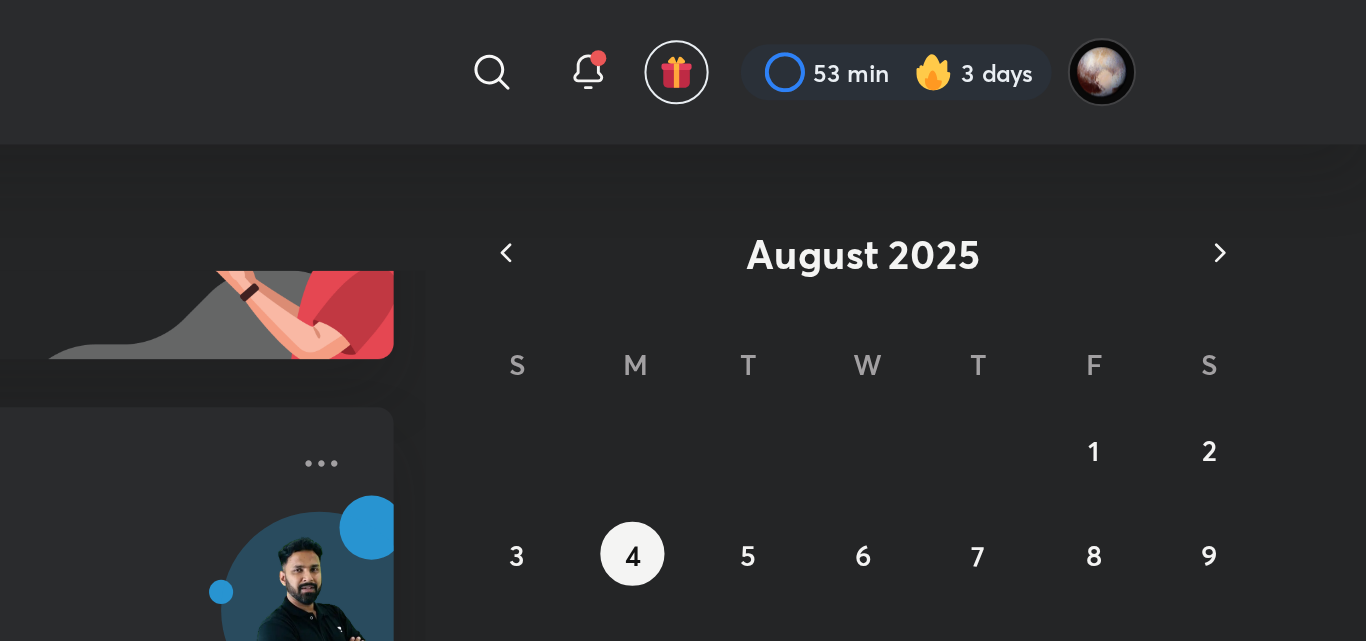 scroll, scrollTop: 0, scrollLeft: 0, axis: both 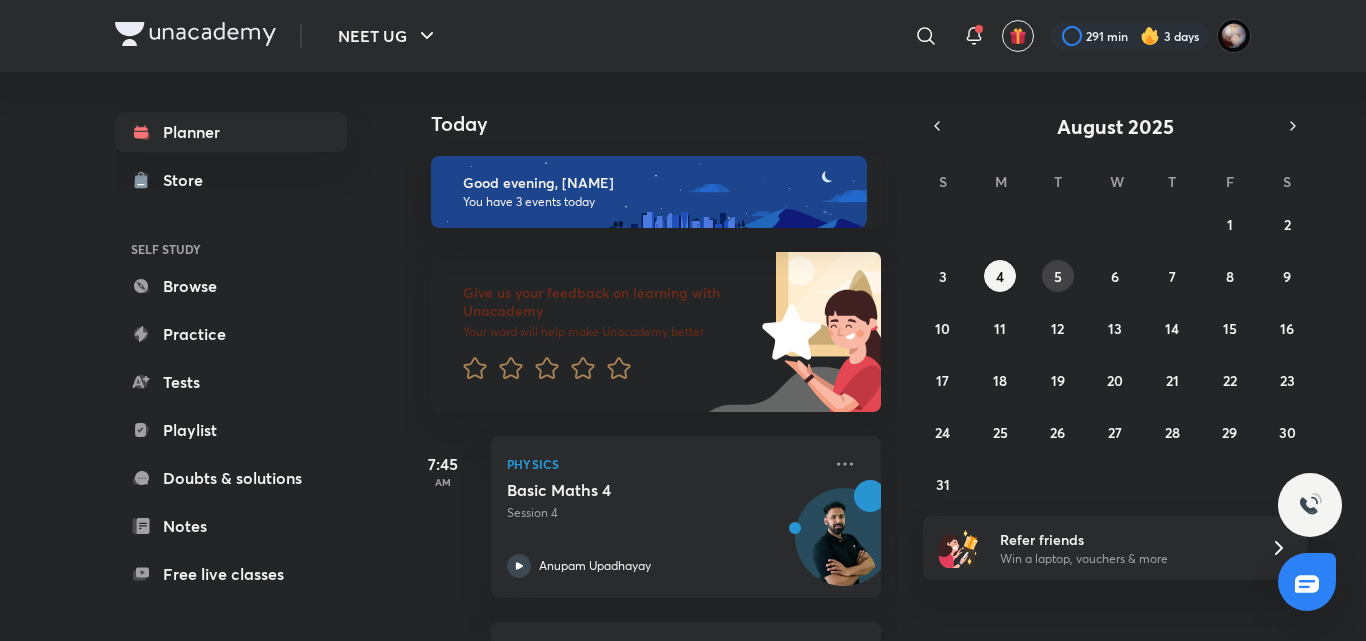 click on "5" at bounding box center [1058, 276] 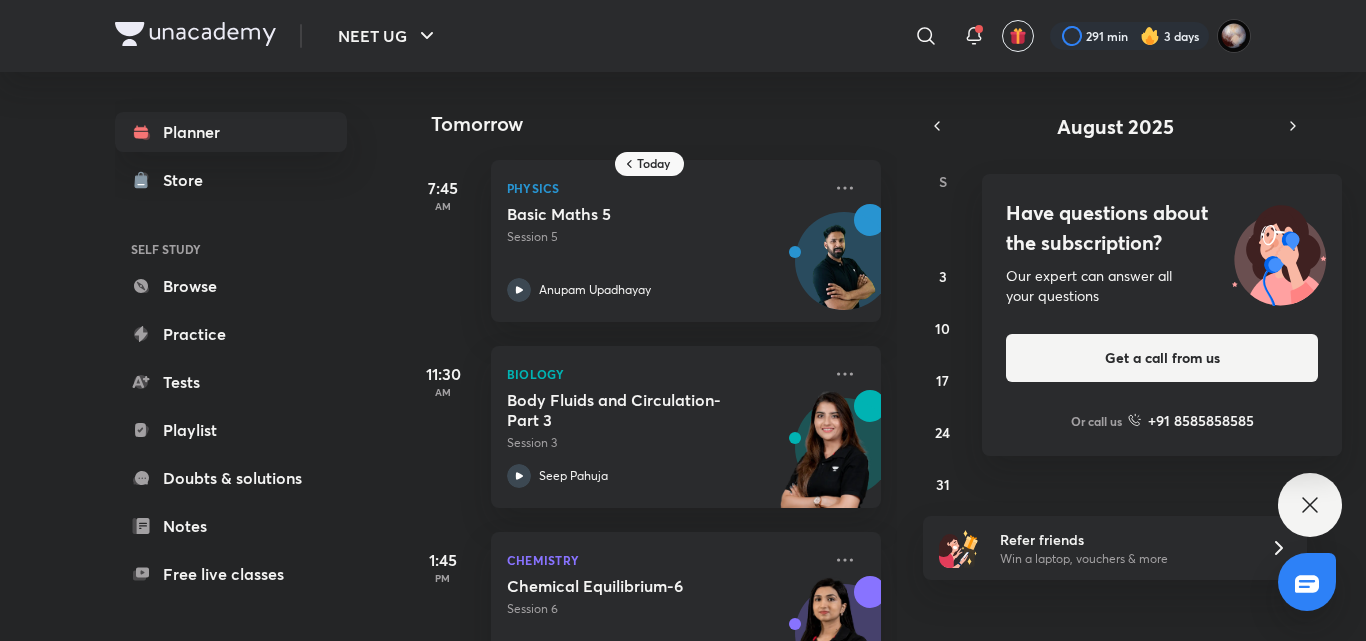 drag, startPoint x: 1004, startPoint y: 26, endPoint x: 849, endPoint y: 20, distance: 155.11609 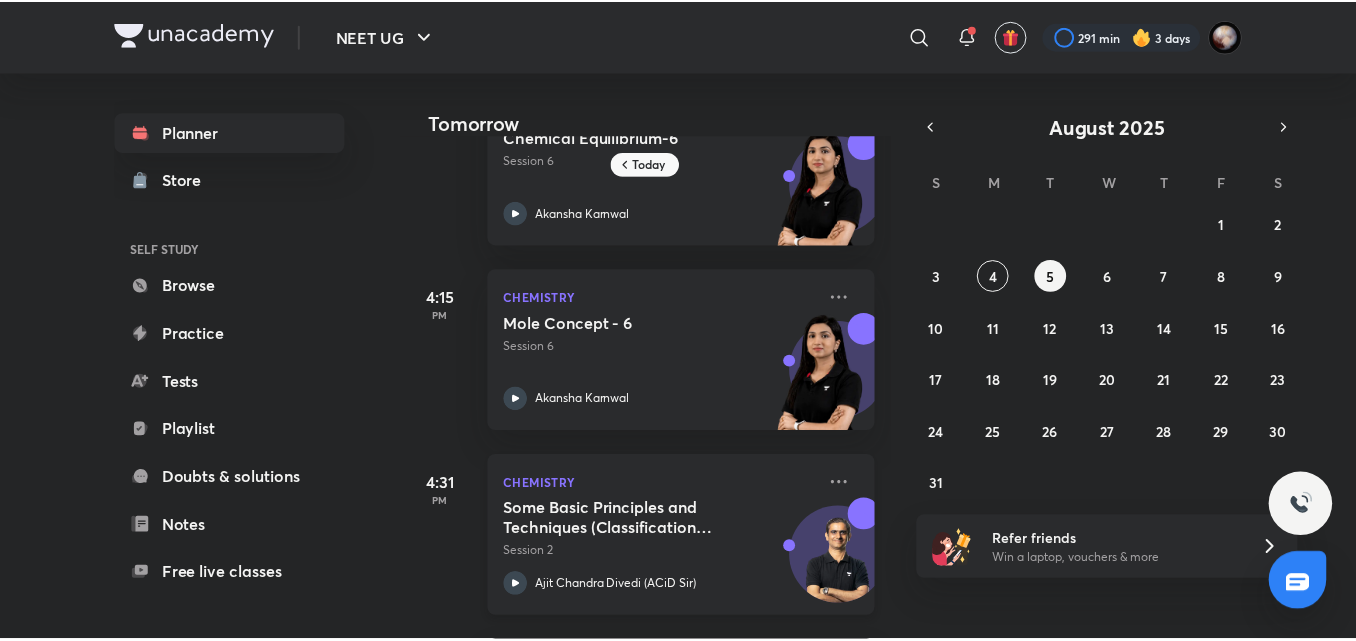 scroll, scrollTop: 448, scrollLeft: 0, axis: vertical 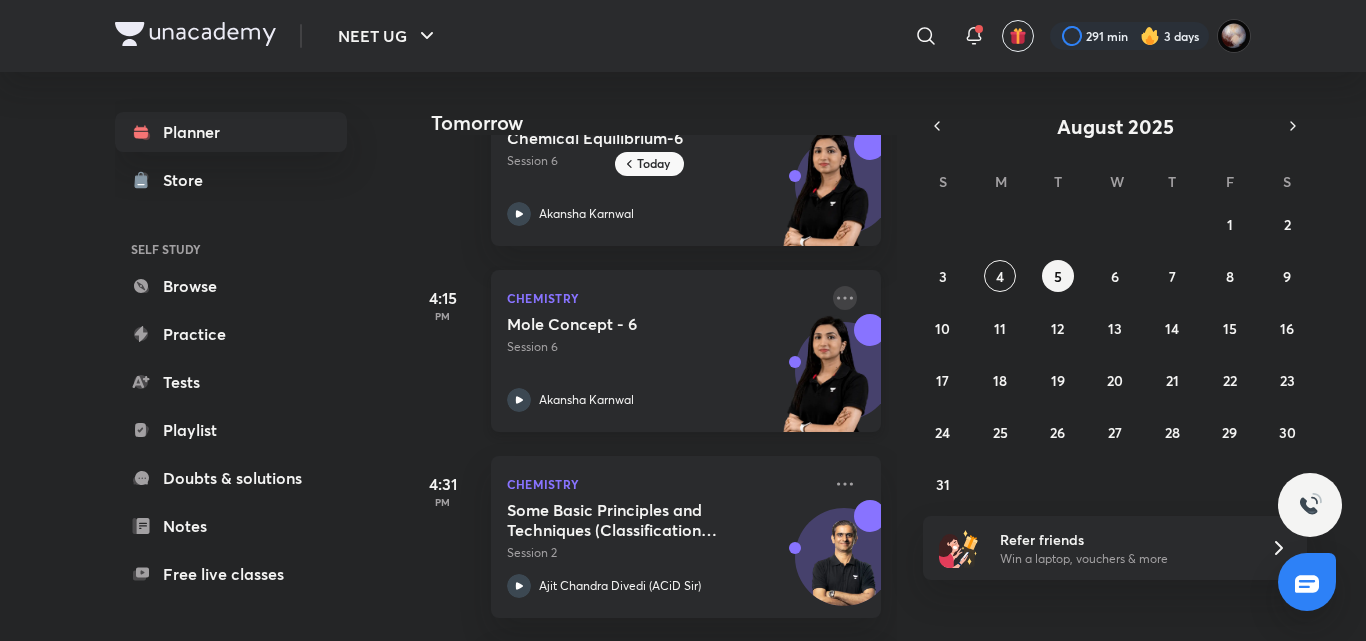 click 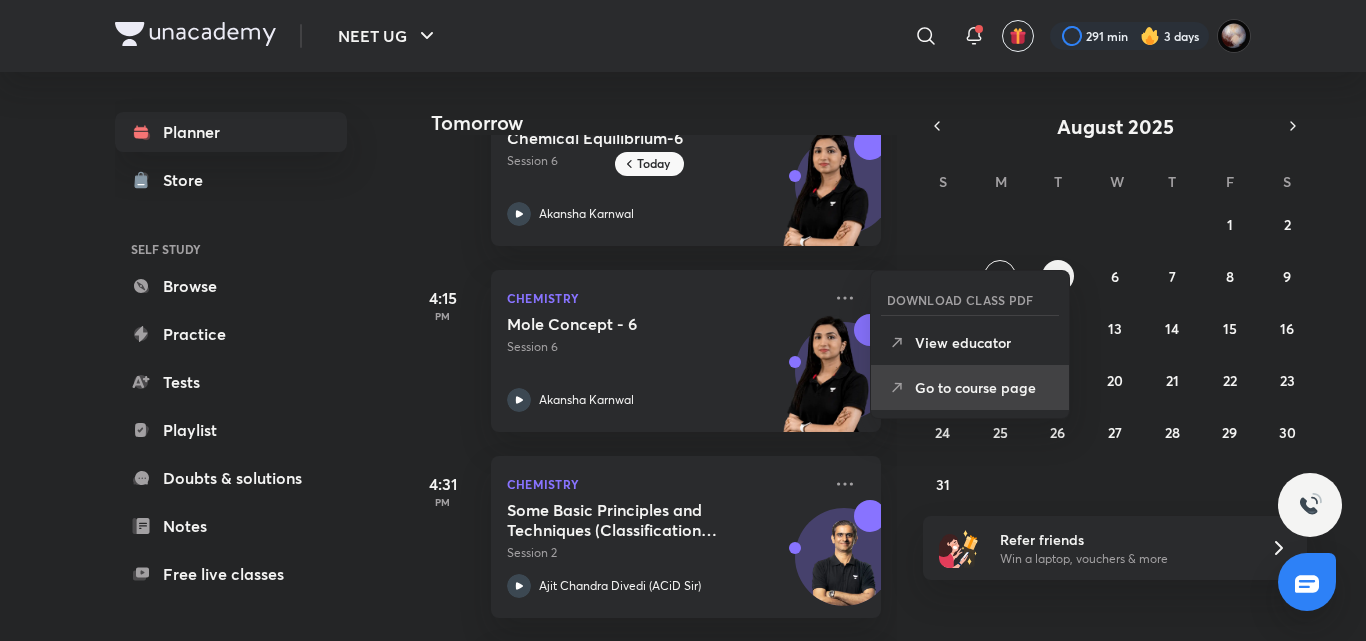 click on "Go to course page" at bounding box center (984, 387) 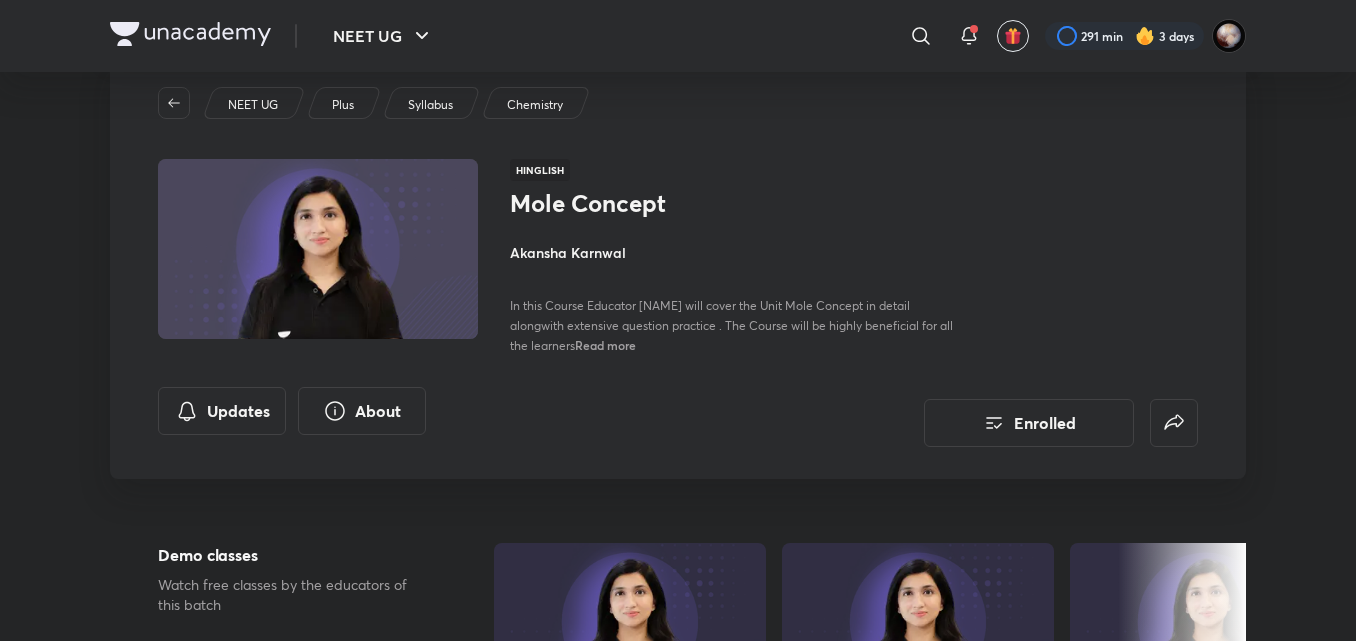 scroll, scrollTop: 0, scrollLeft: 0, axis: both 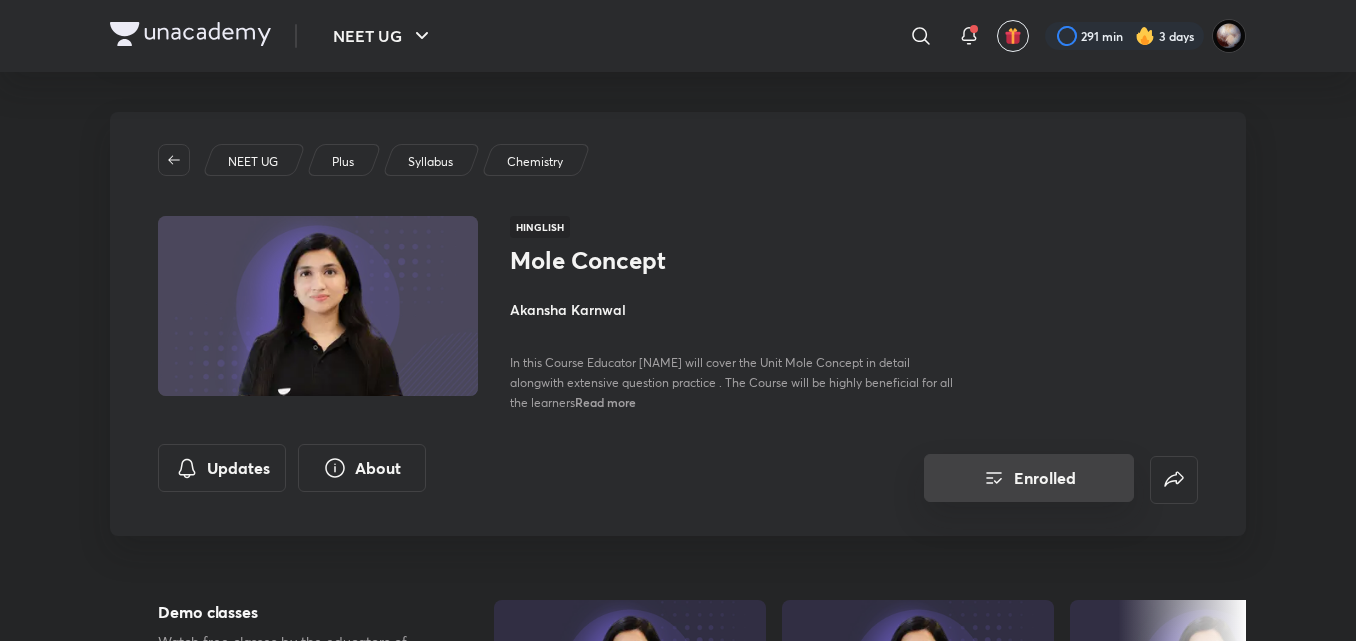 click on "Enrolled" at bounding box center (1029, 478) 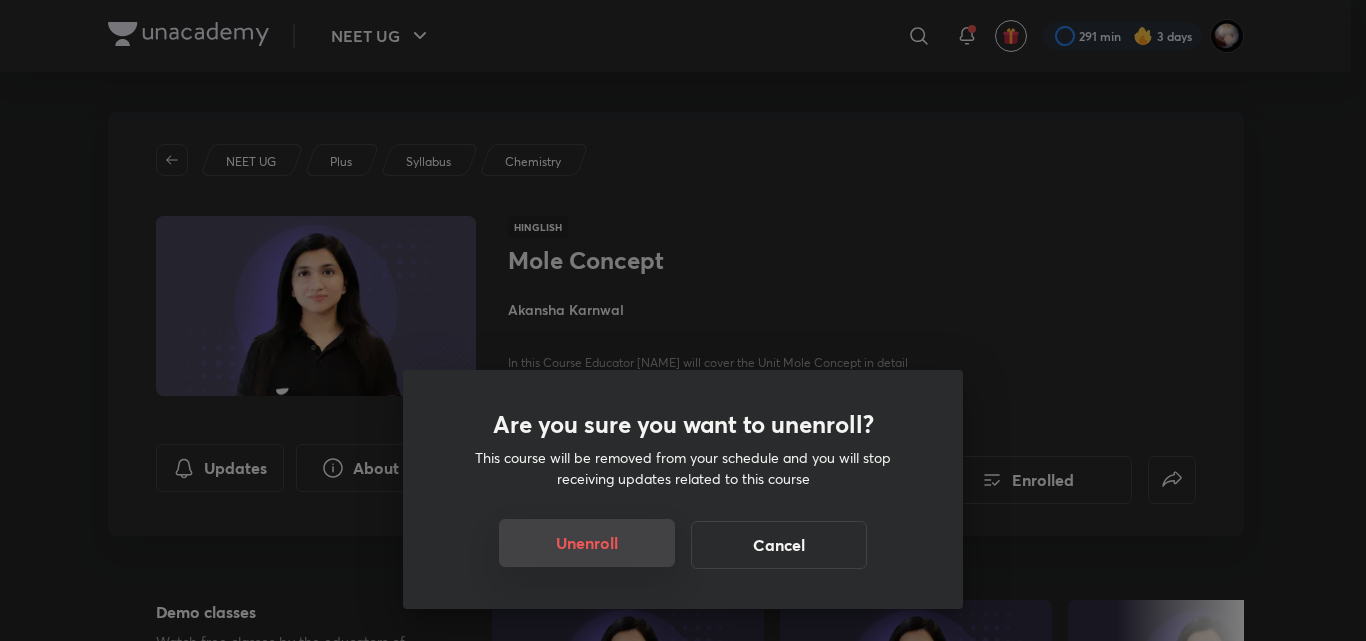 click on "Unenroll" at bounding box center [587, 543] 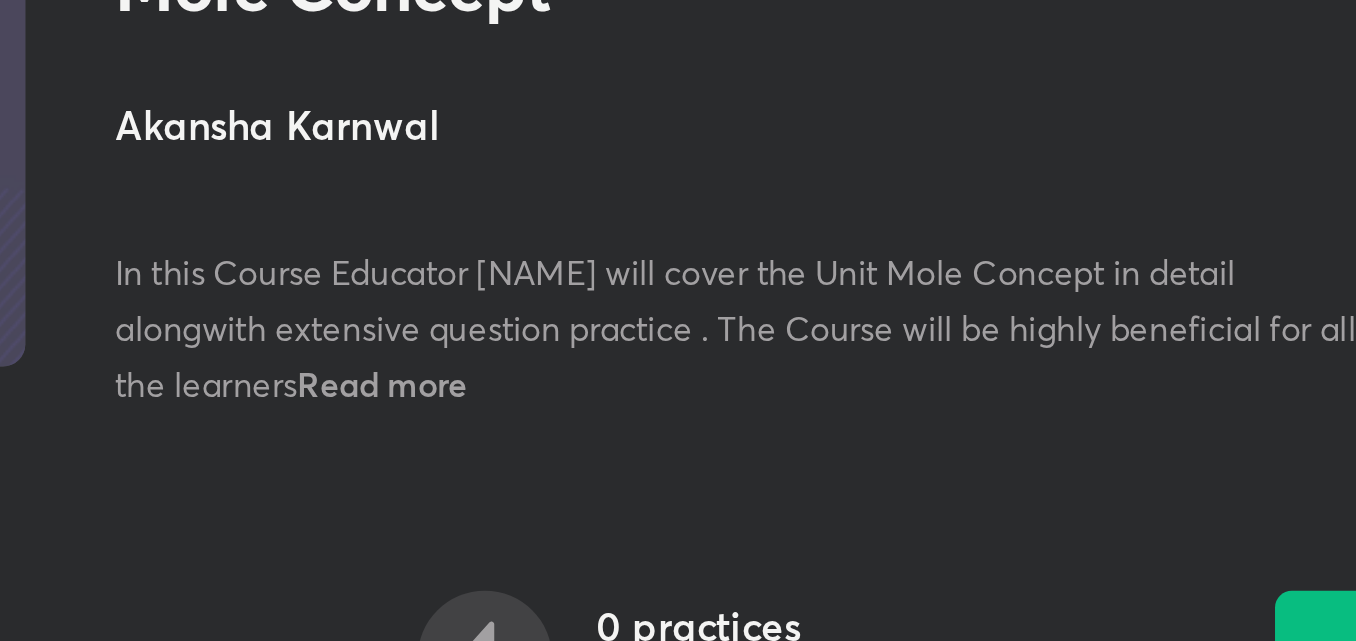 click on "Read more" at bounding box center (605, 402) 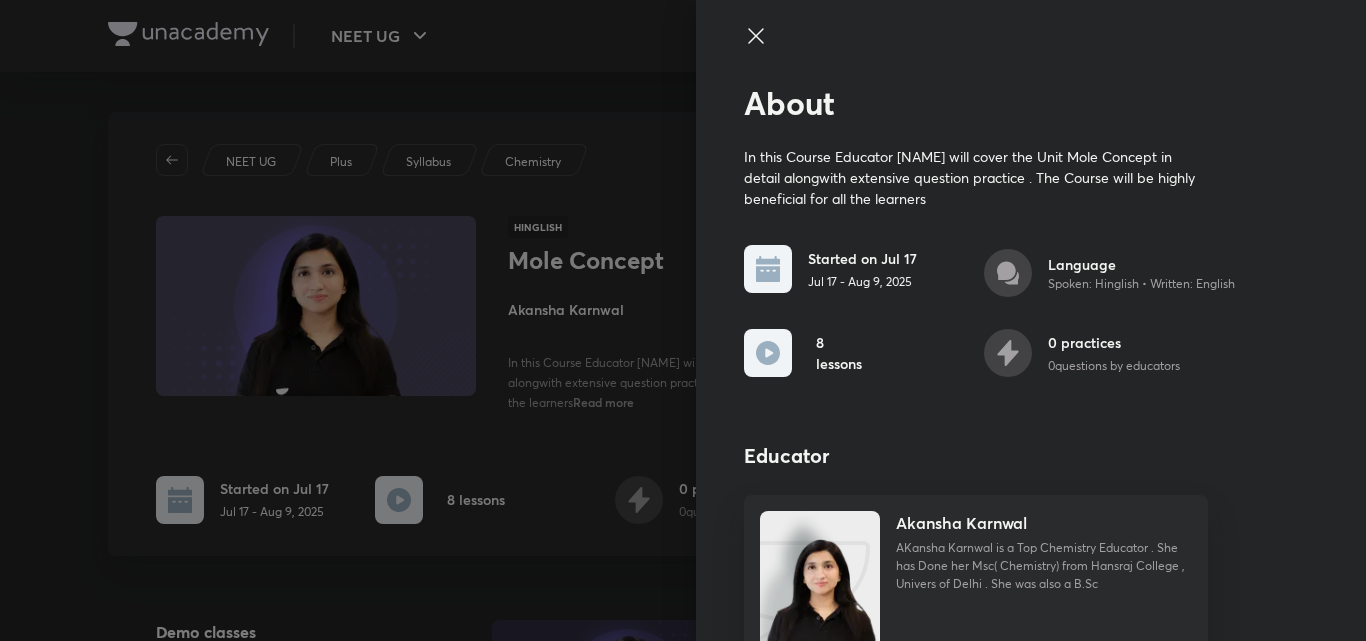 click on "About In this Course Educator Akansha Karnwal will cover the Unit Mole Concept in detail alongwith extensive question practice . The Course will be highly beneficial for all the learners Started on Jul 17 Jul 17 - Aug 9, 2025 Language Spoken: Hinglish • Written: English 8 lessons 0 practices 0  questions by educators Educator Akansha Karnwal AKansha Karnwal is a Top Chemistry Educator . She has Done her Msc( Chemistry) from Hansraj College , Univers of Delhi . She was also a B.Sc 42M Watch mins 114K Followers" at bounding box center [1031, 320] 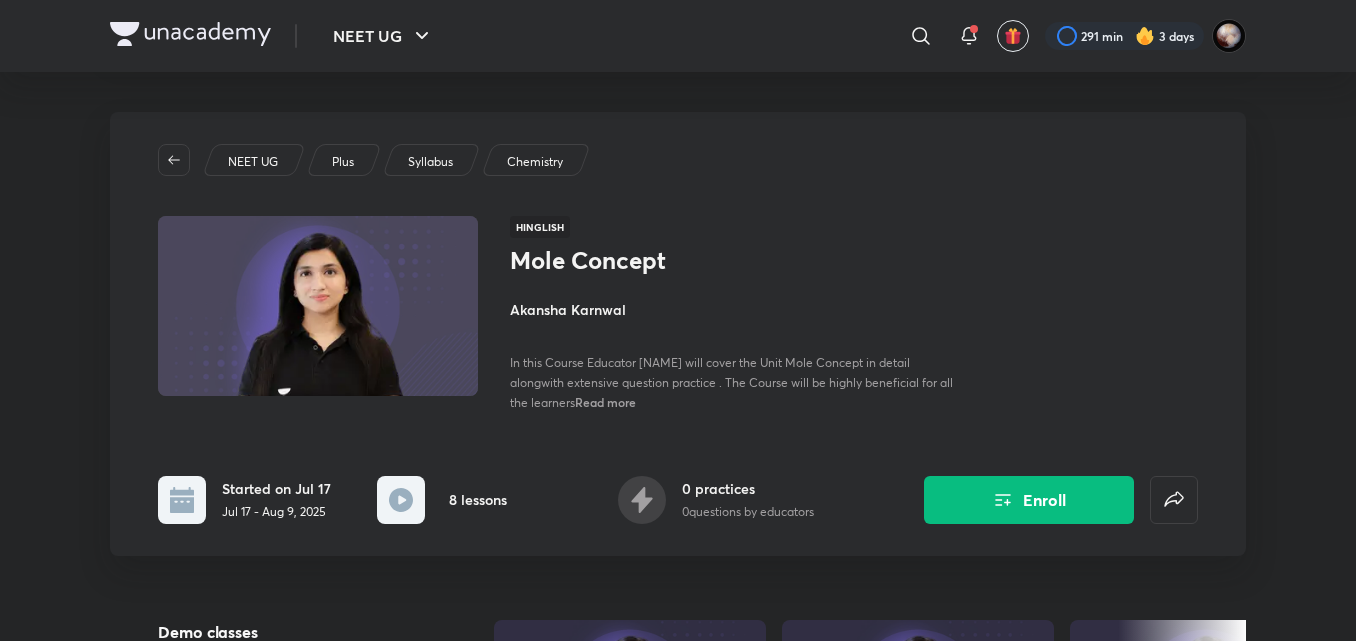 click at bounding box center [190, 34] 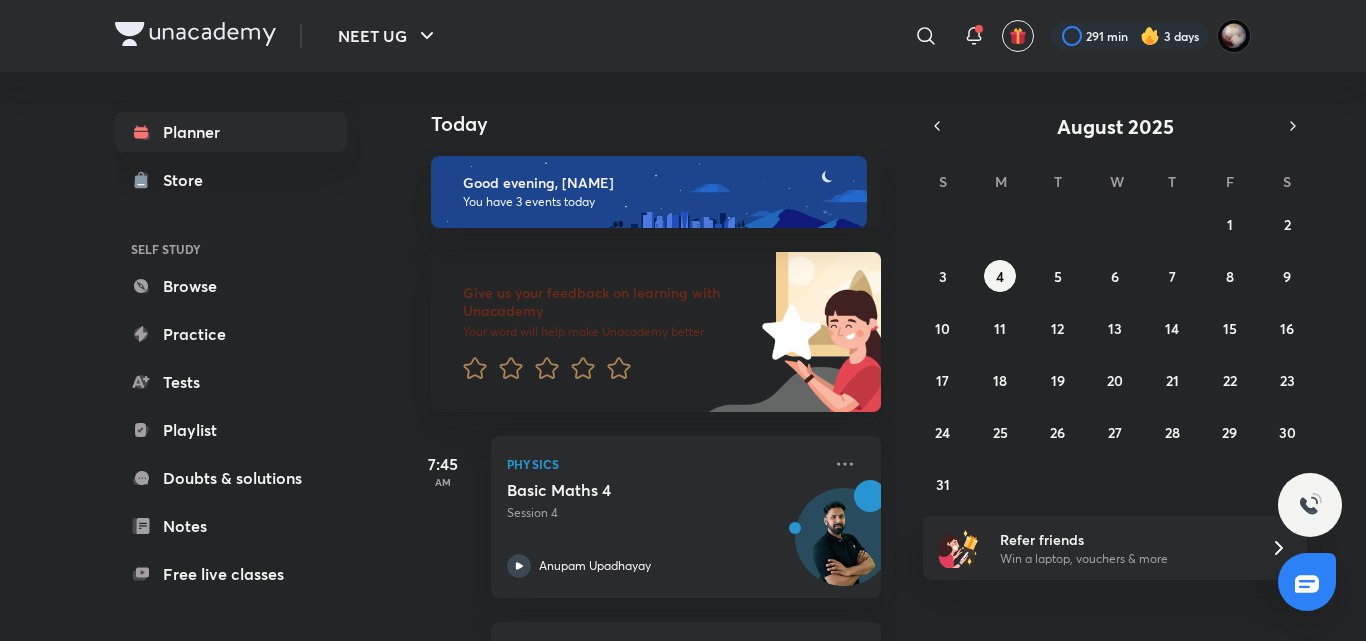 scroll, scrollTop: 0, scrollLeft: 0, axis: both 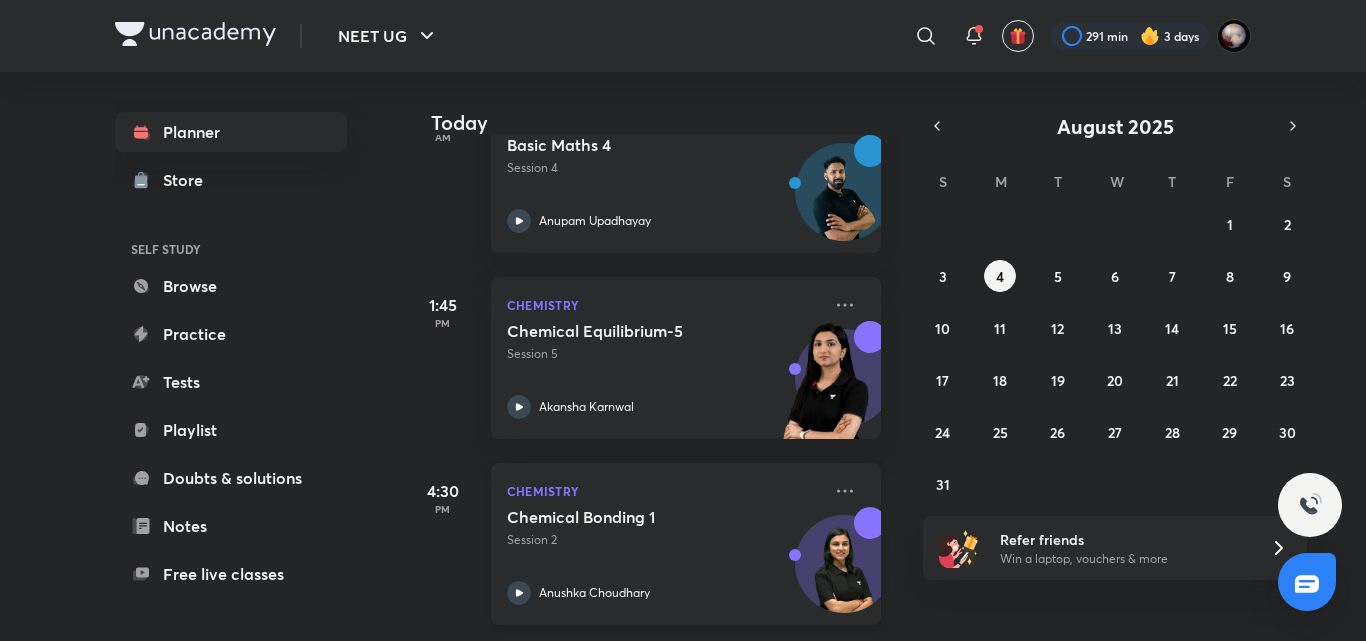 click 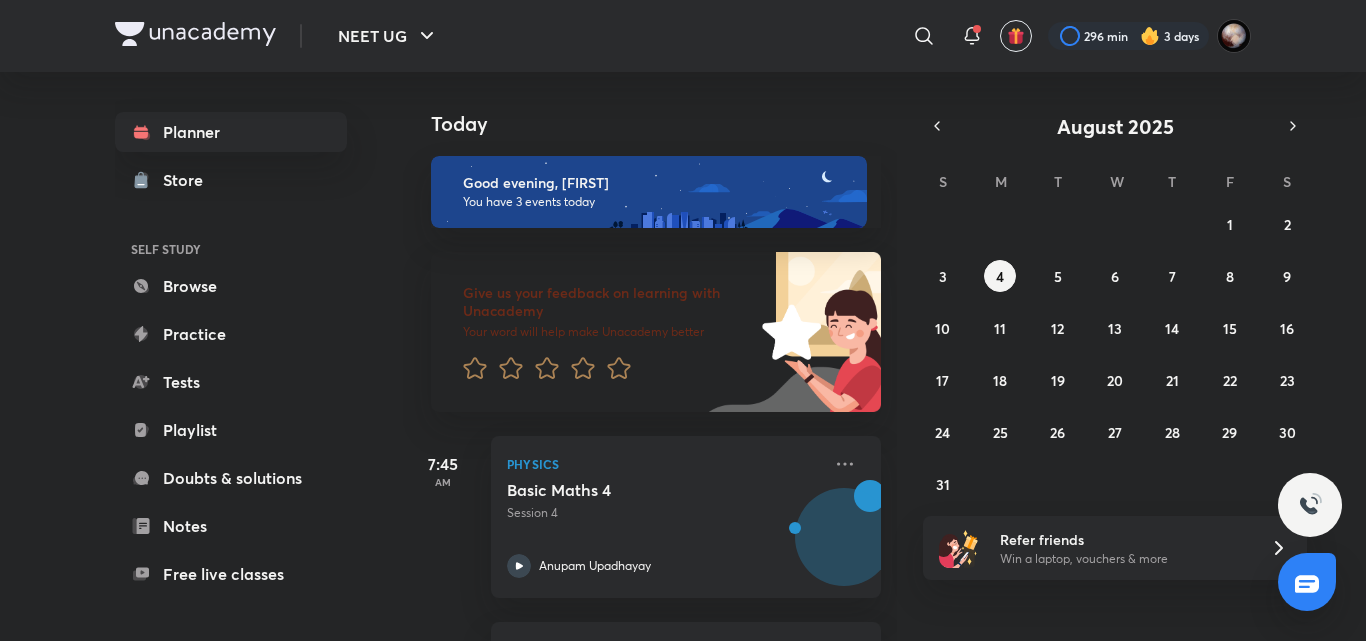 scroll, scrollTop: 0, scrollLeft: 0, axis: both 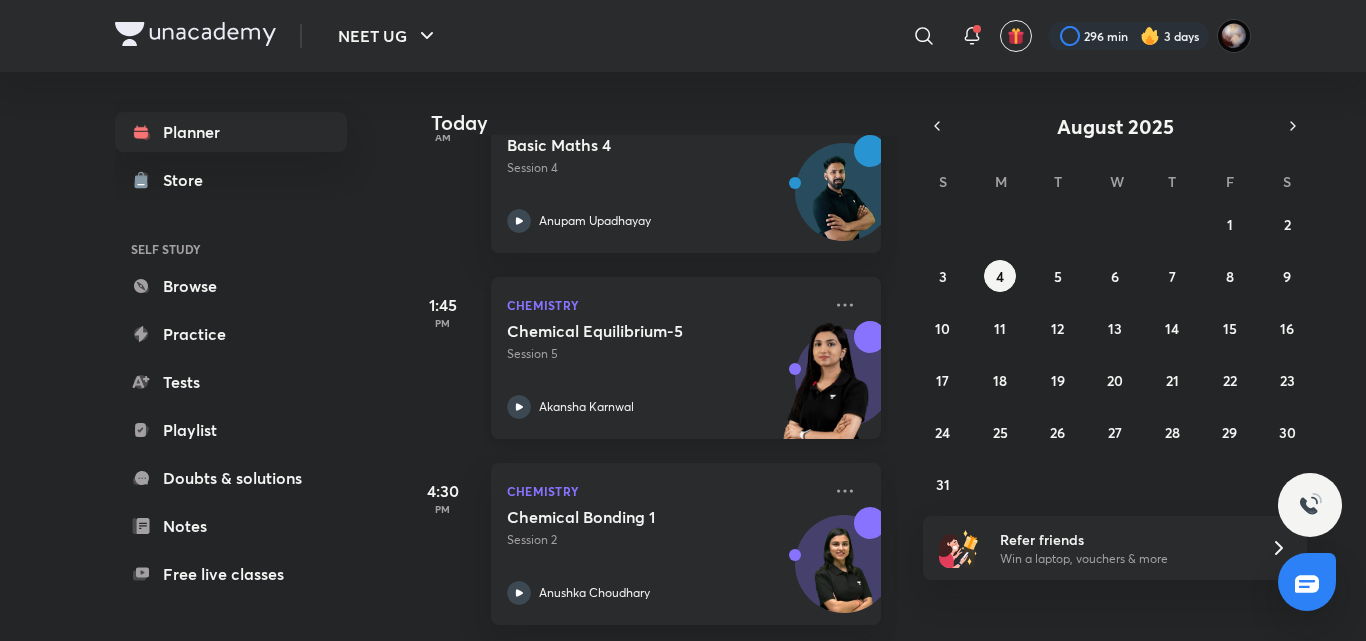 click 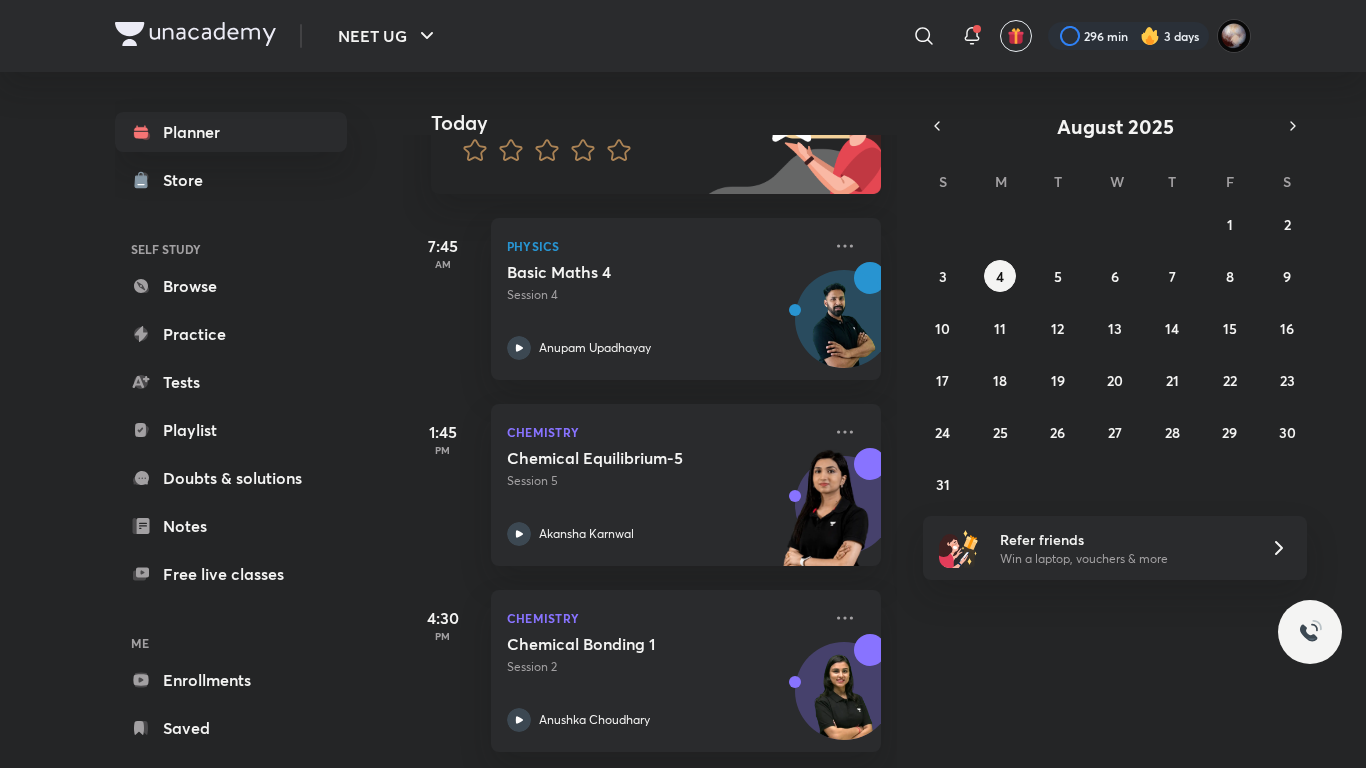 scroll, scrollTop: 233, scrollLeft: 0, axis: vertical 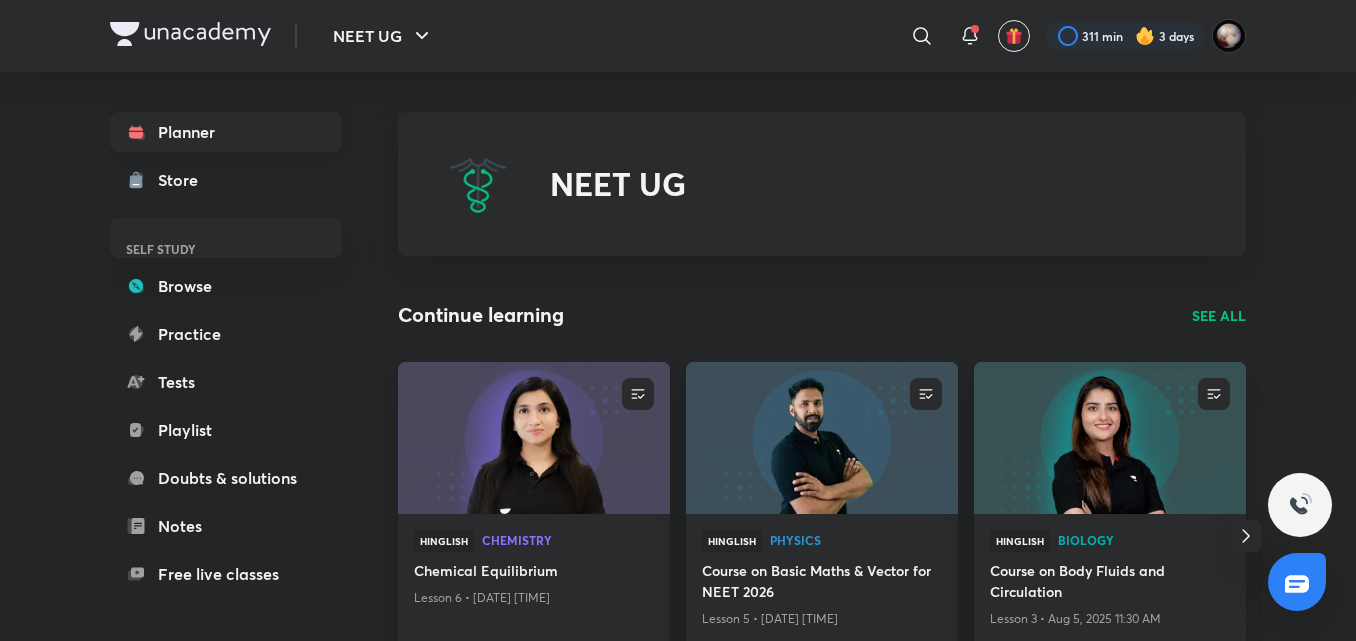 click on "Planner" at bounding box center (226, 132) 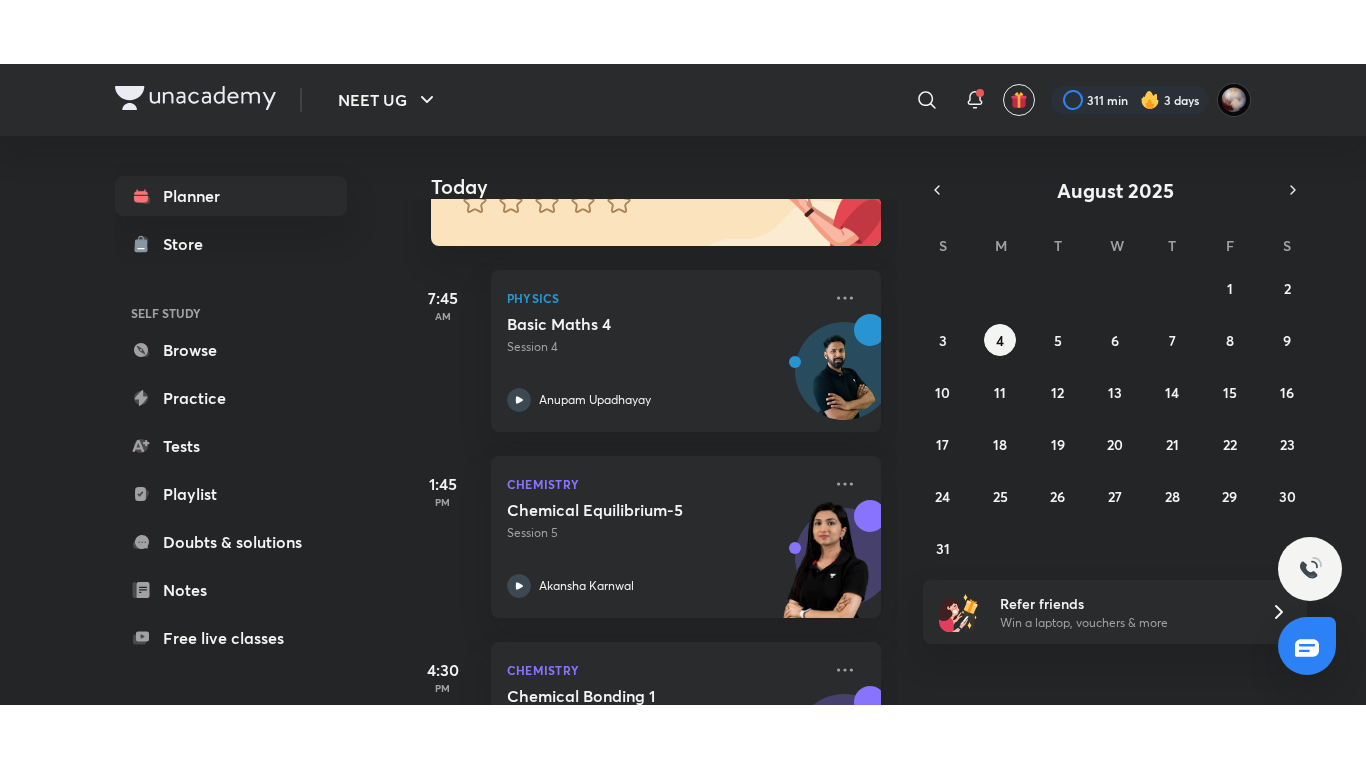 scroll, scrollTop: 360, scrollLeft: 0, axis: vertical 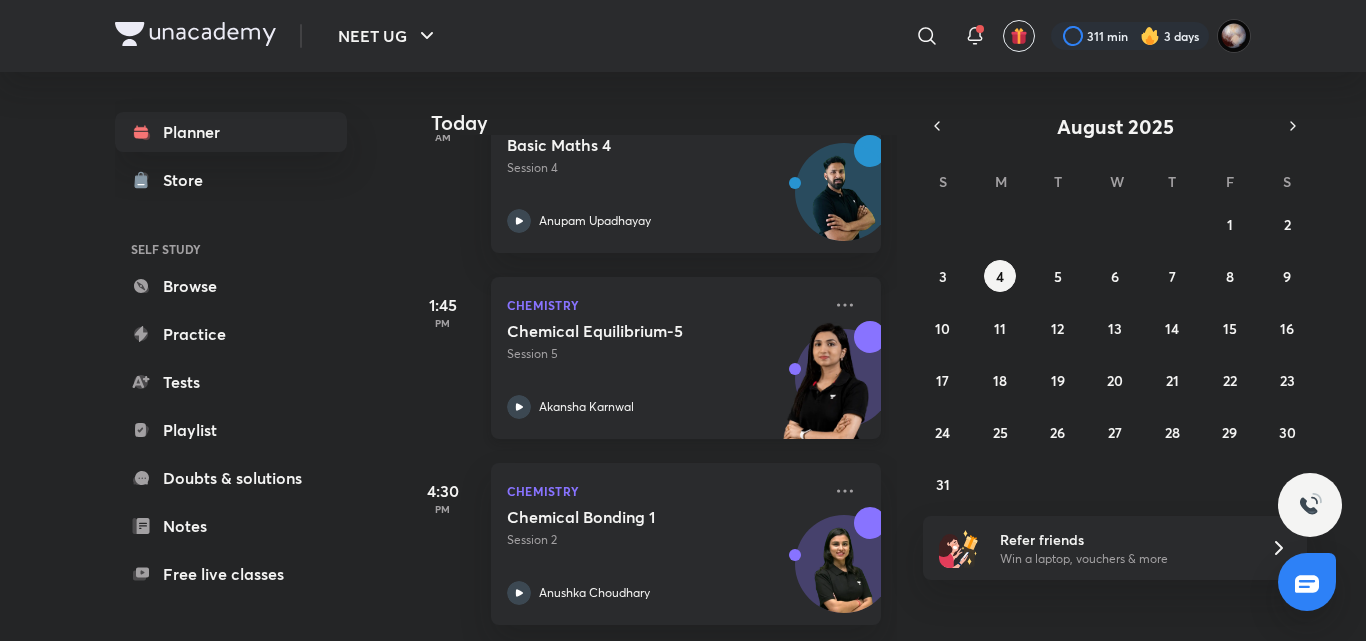 click 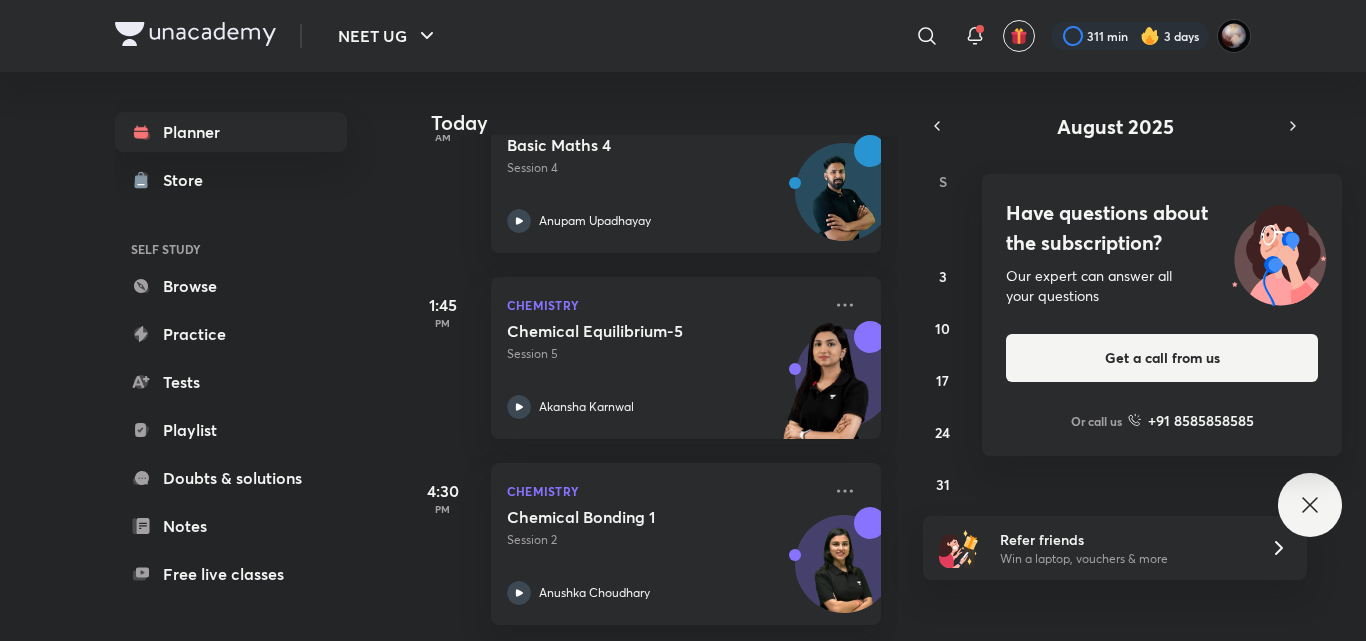 scroll, scrollTop: 233, scrollLeft: 0, axis: vertical 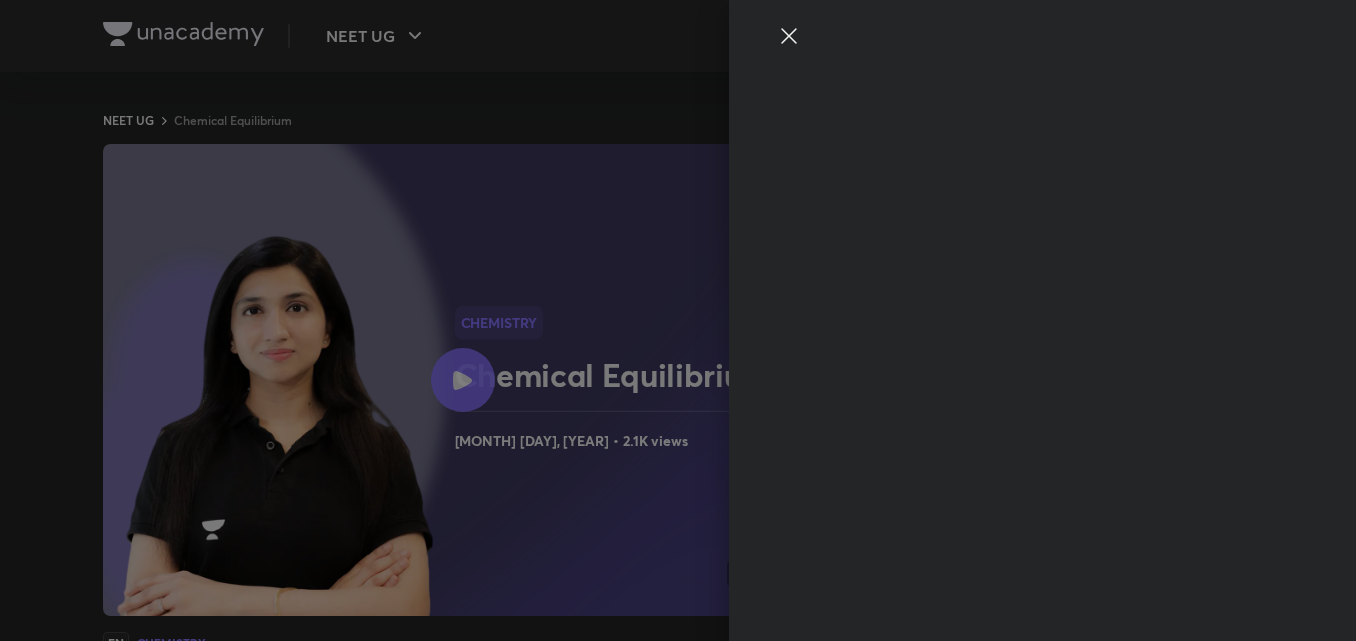 click 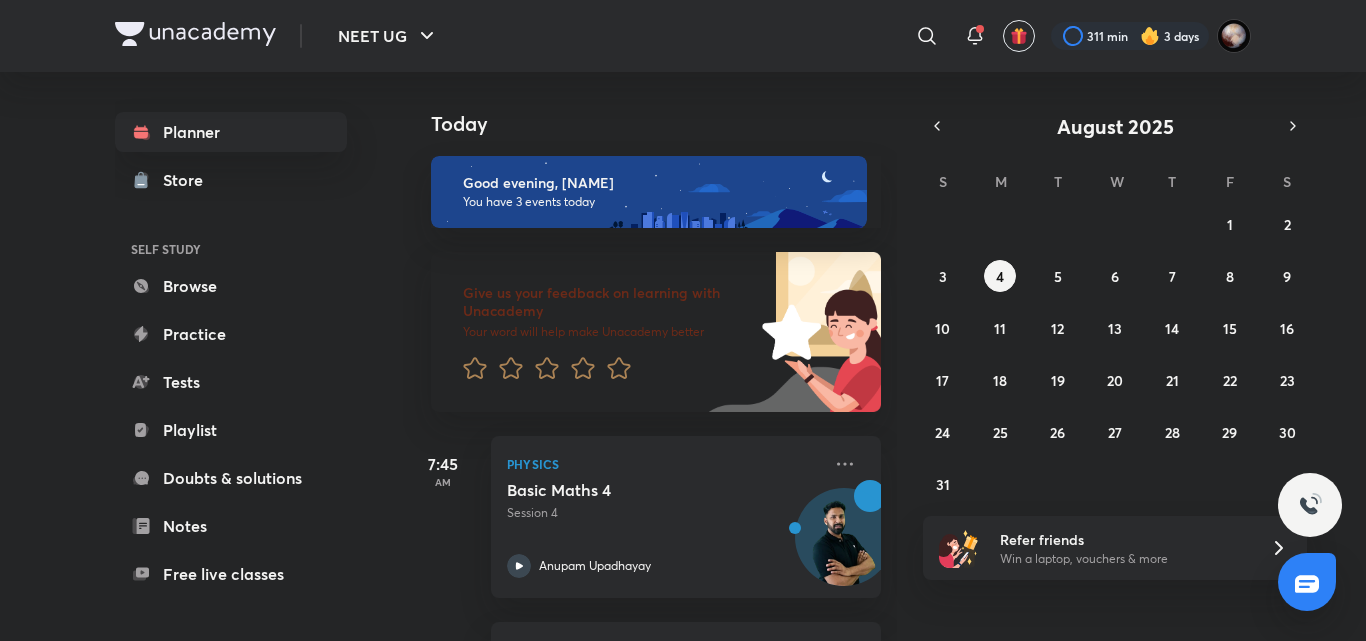 scroll, scrollTop: 0, scrollLeft: 0, axis: both 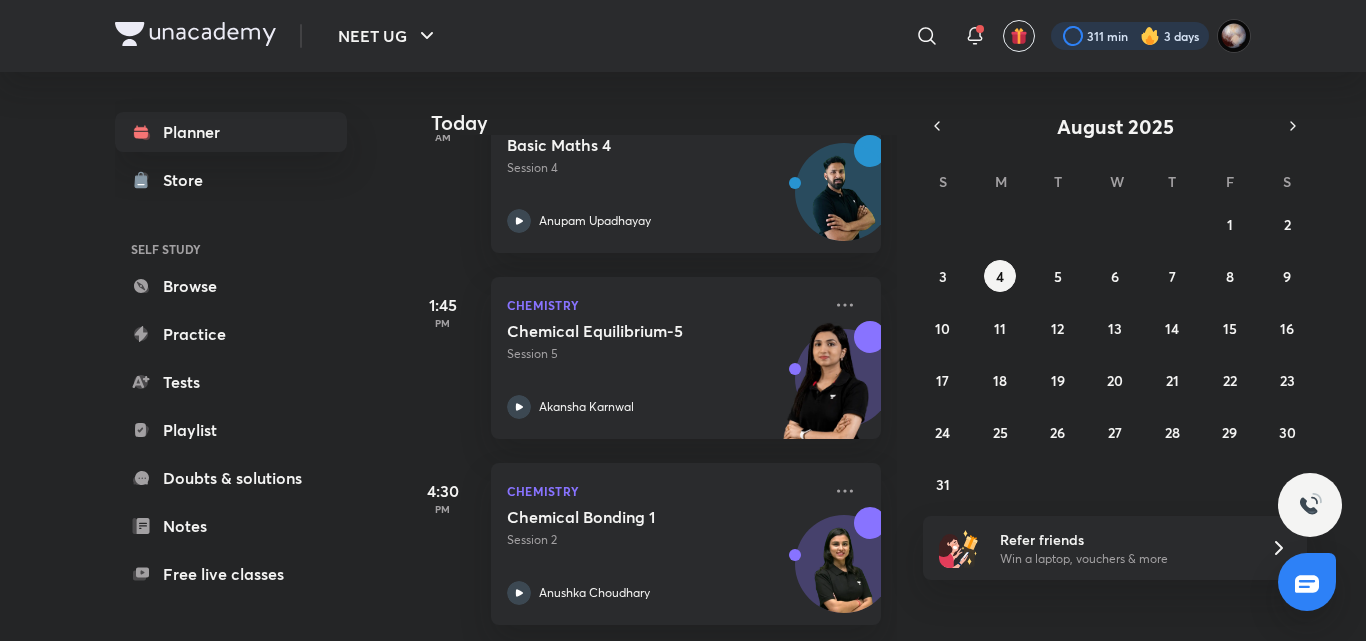 click at bounding box center (1130, 36) 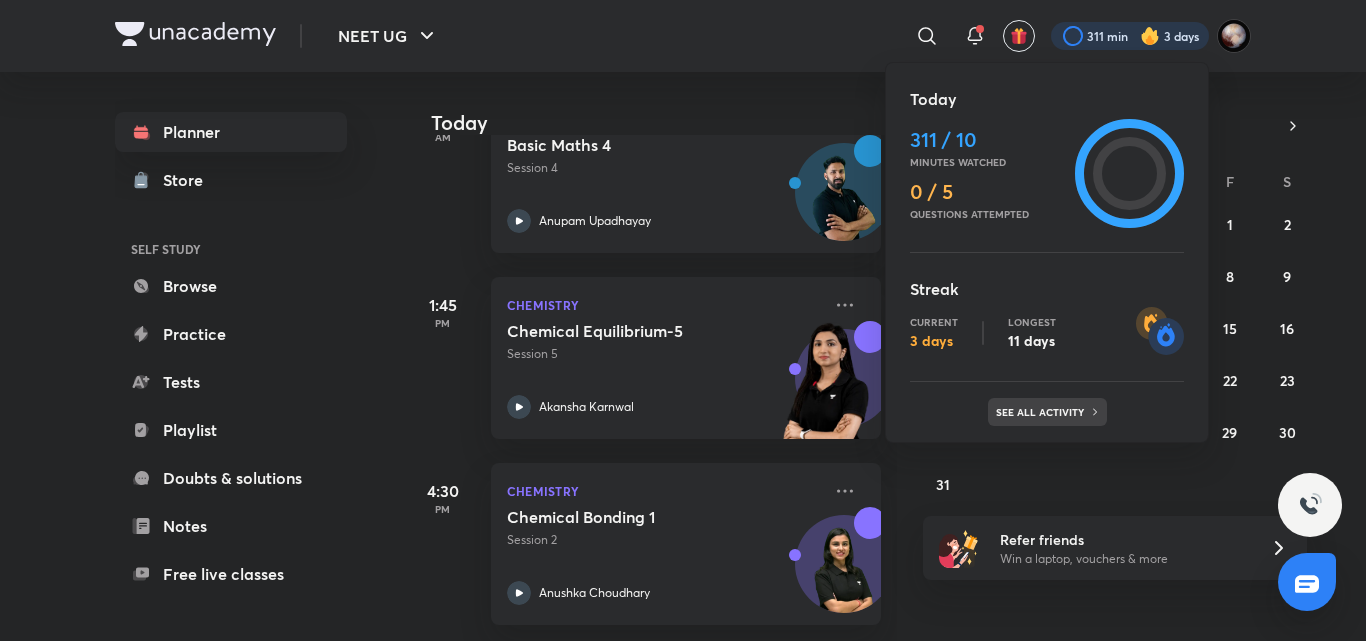 click on "See all activity" at bounding box center [1042, 412] 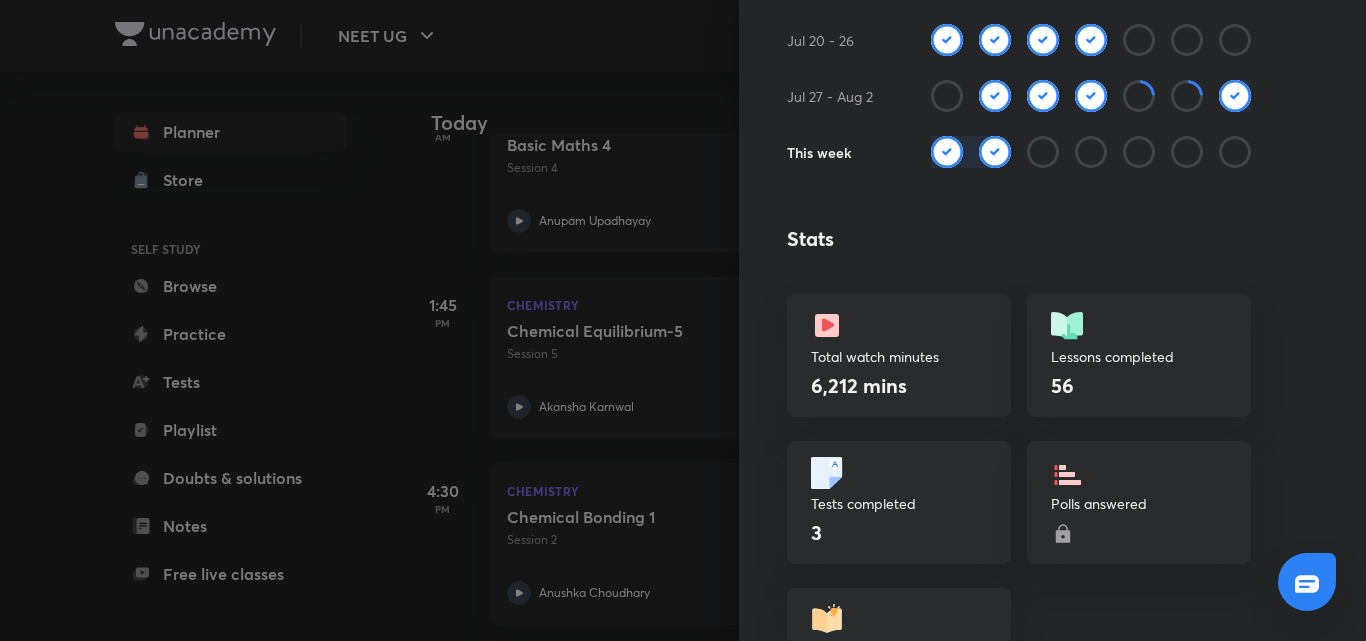 scroll, scrollTop: 384, scrollLeft: 0, axis: vertical 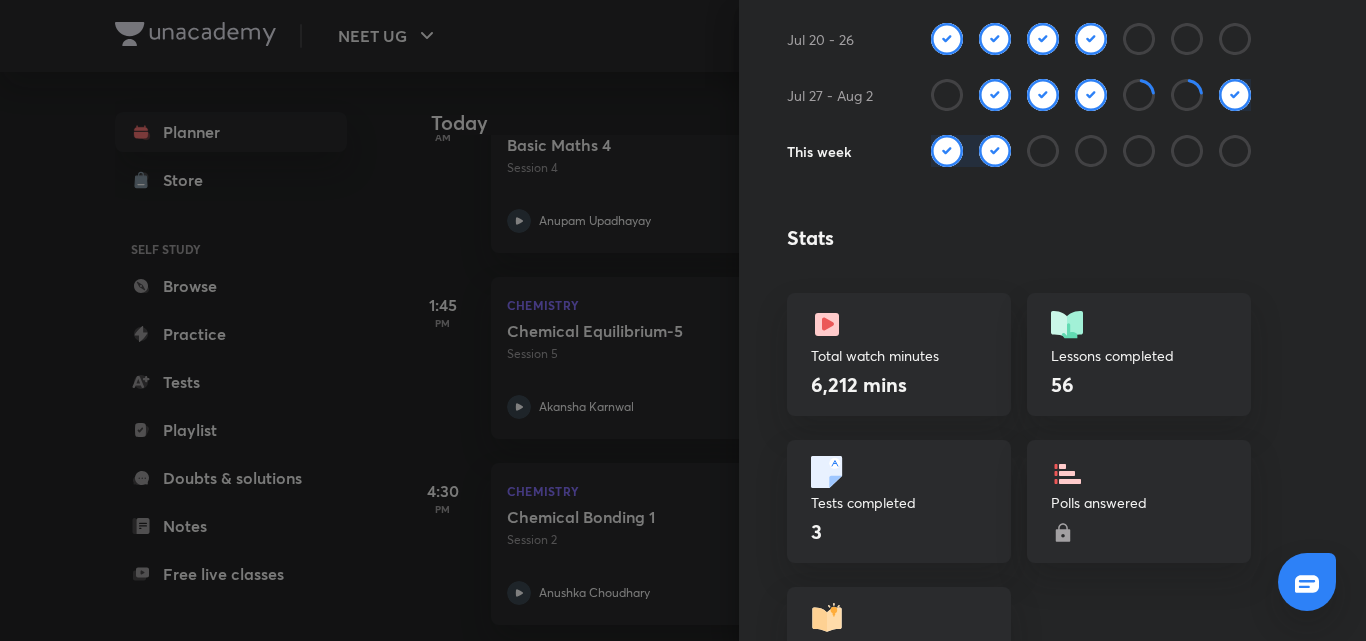 click at bounding box center (683, 320) 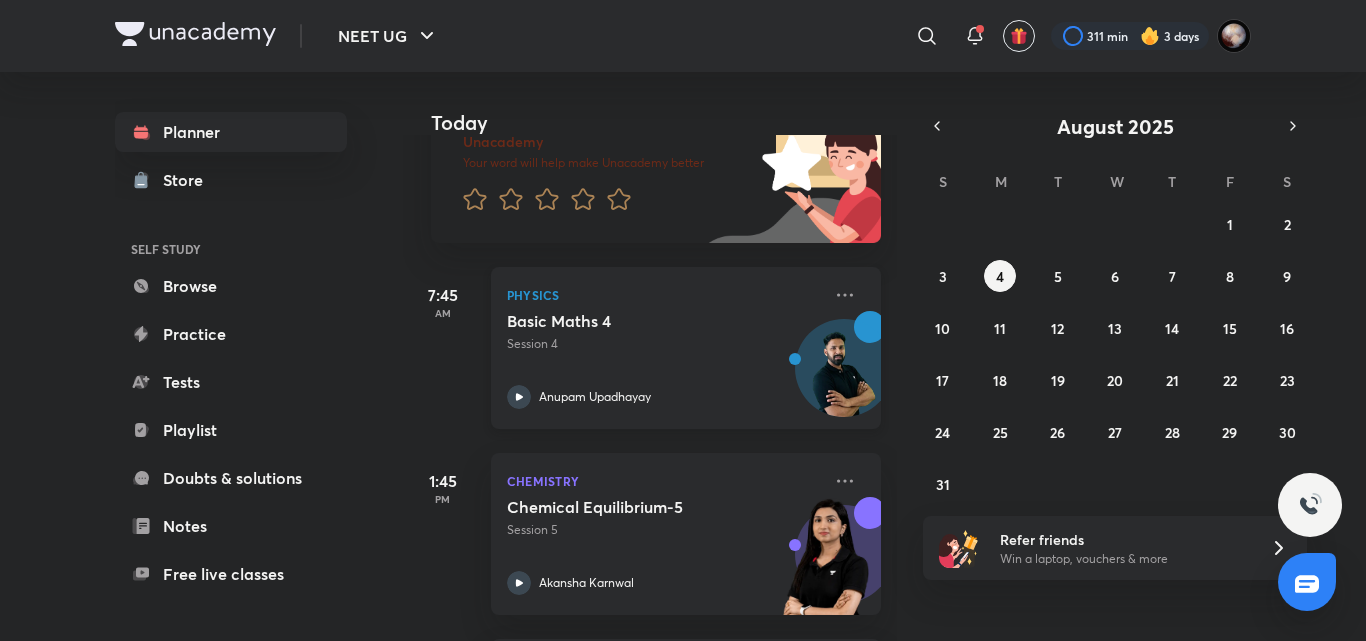 scroll, scrollTop: 156, scrollLeft: 0, axis: vertical 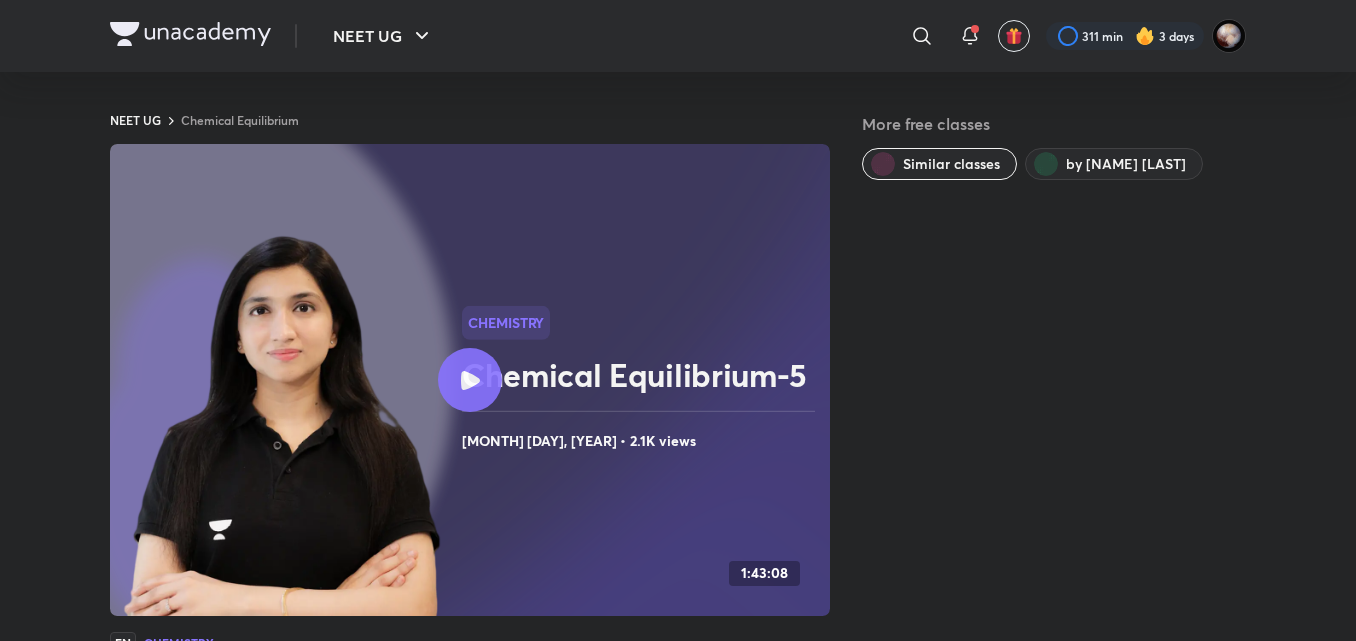 click at bounding box center [470, 380] 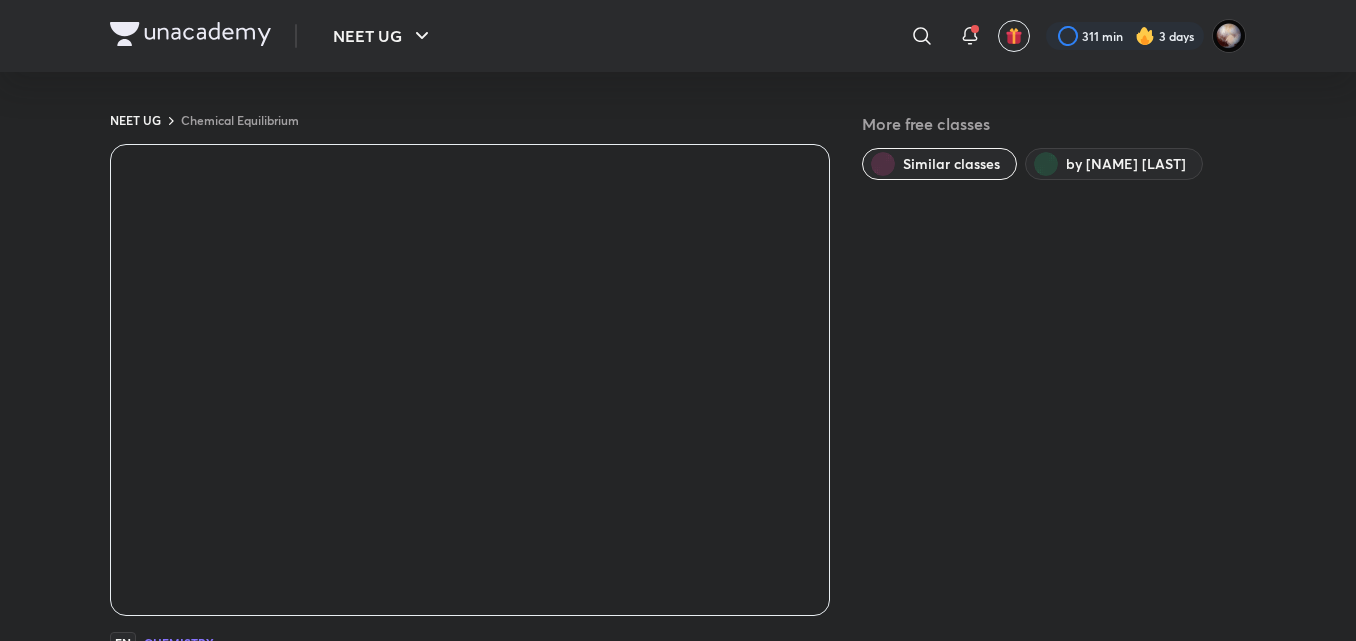 scroll, scrollTop: 0, scrollLeft: 0, axis: both 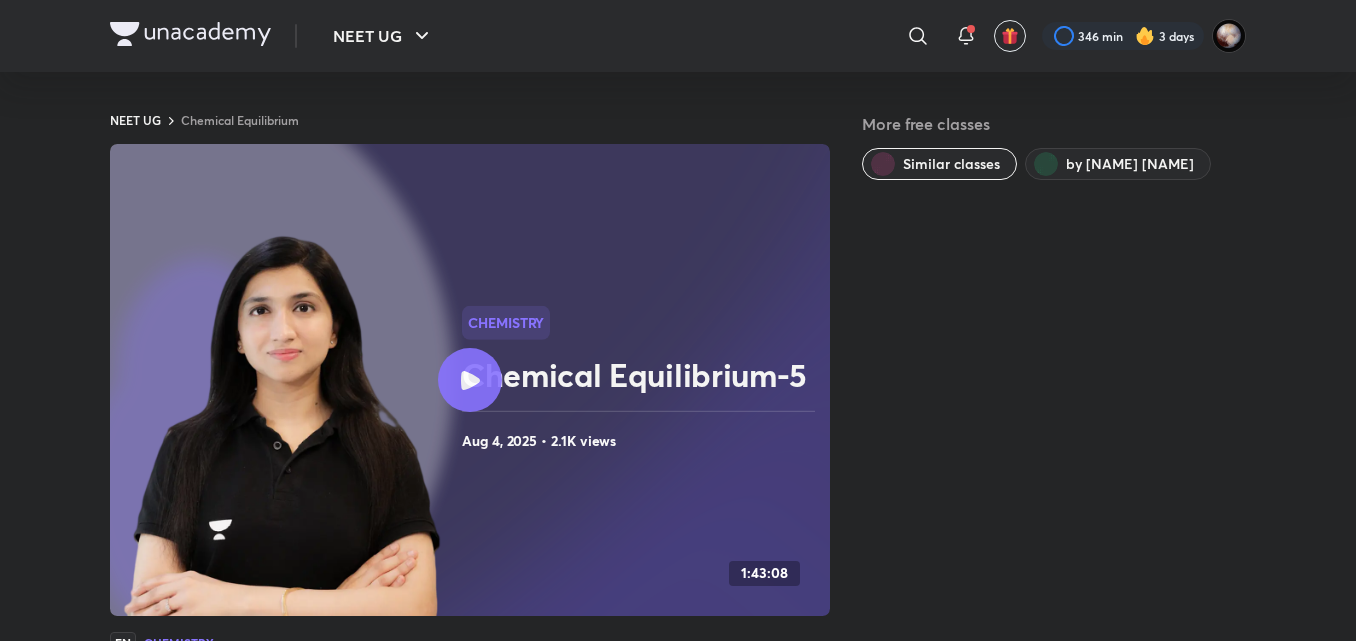 click at bounding box center [190, 34] 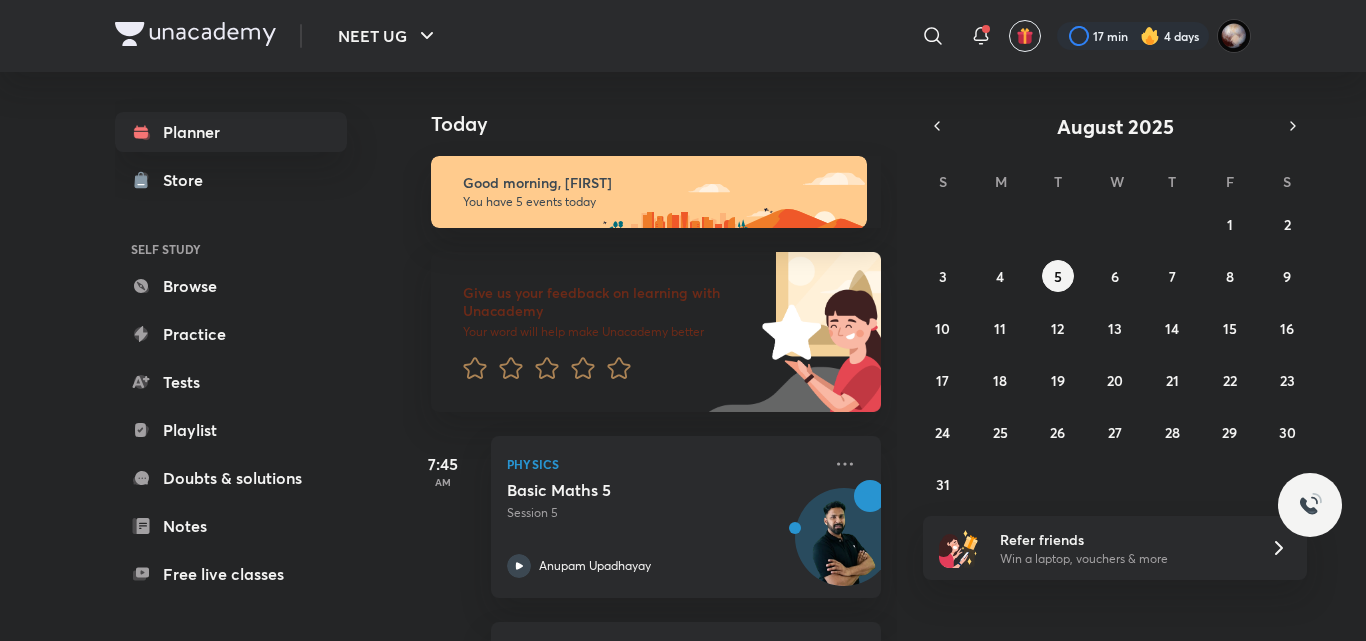 scroll, scrollTop: 0, scrollLeft: 0, axis: both 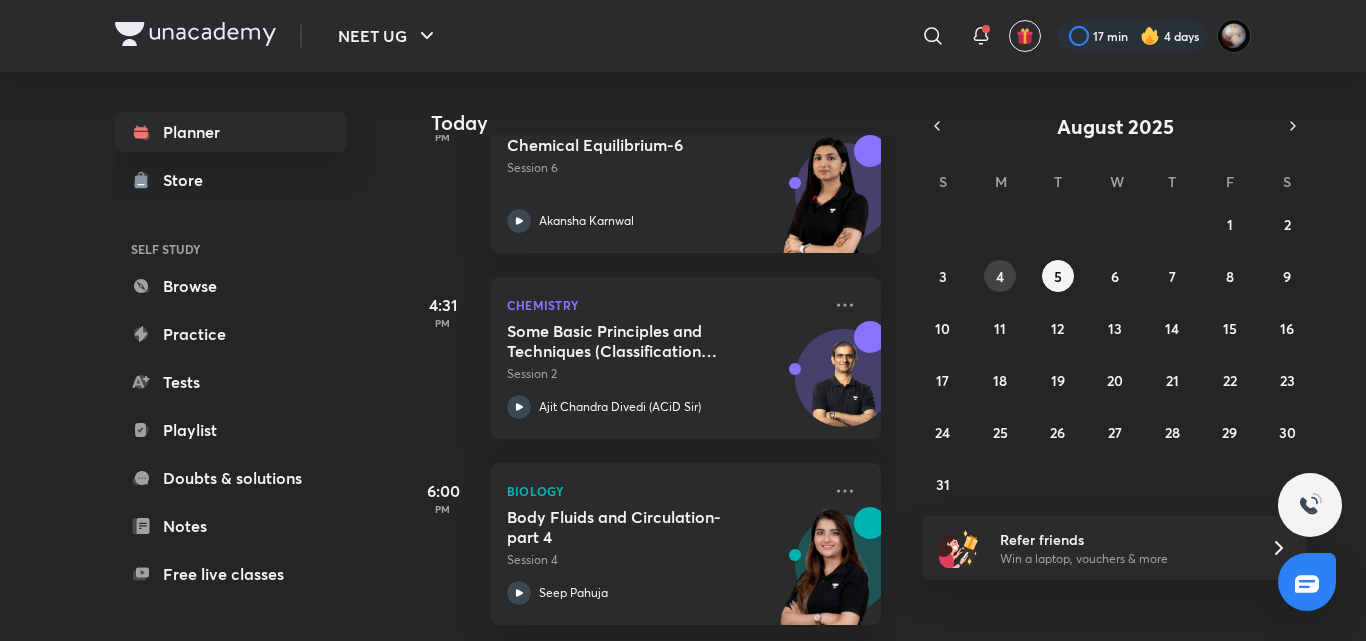 click on "4" at bounding box center (1000, 276) 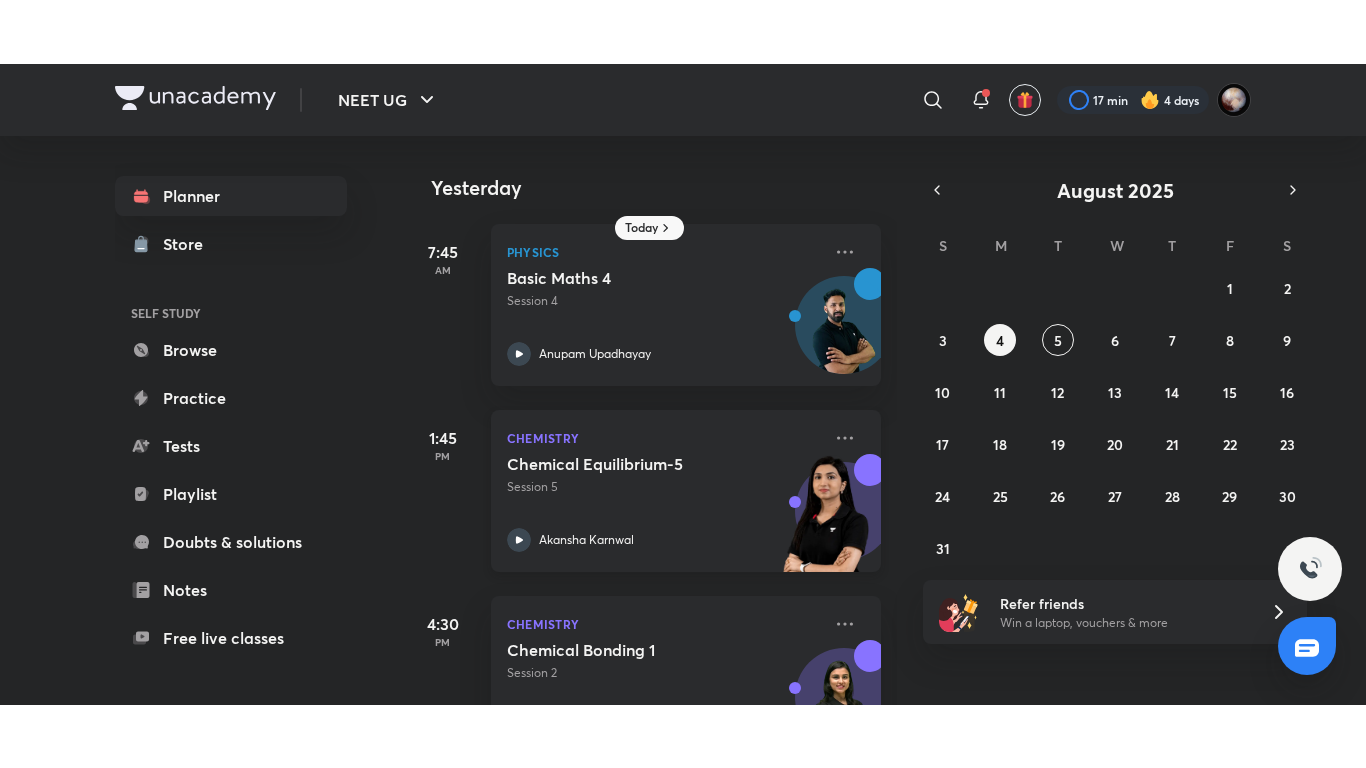 scroll, scrollTop: 84, scrollLeft: 0, axis: vertical 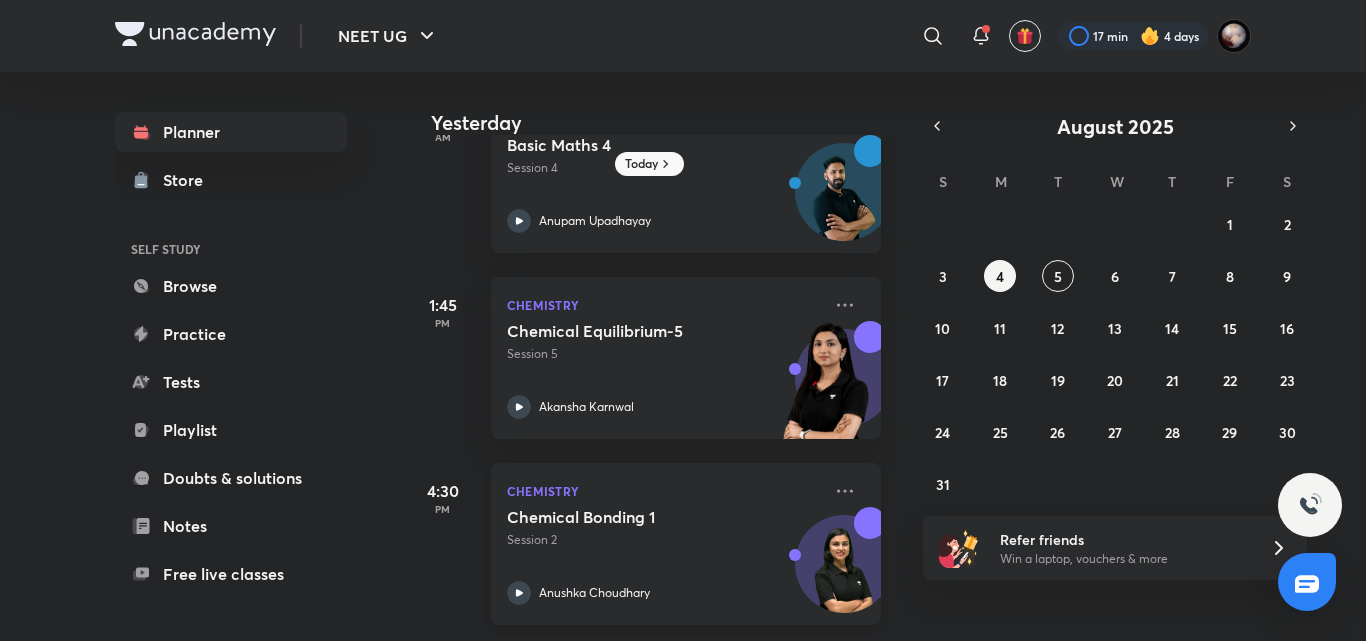 click 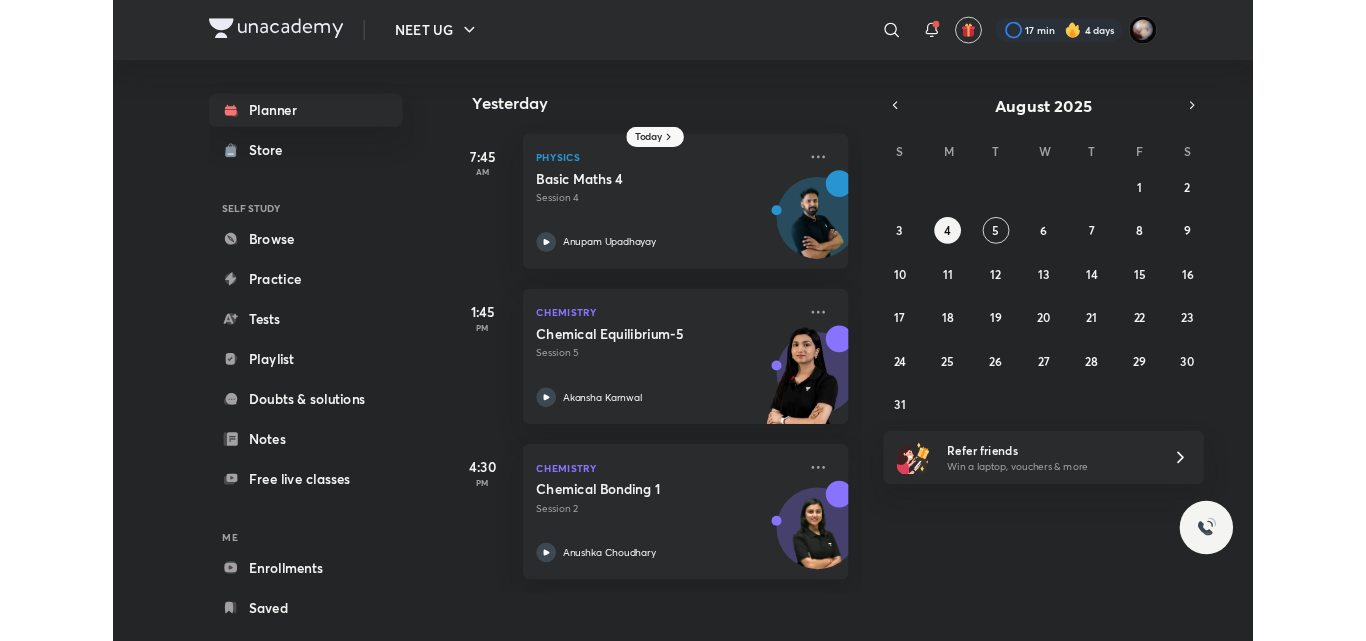 scroll, scrollTop: 0, scrollLeft: 0, axis: both 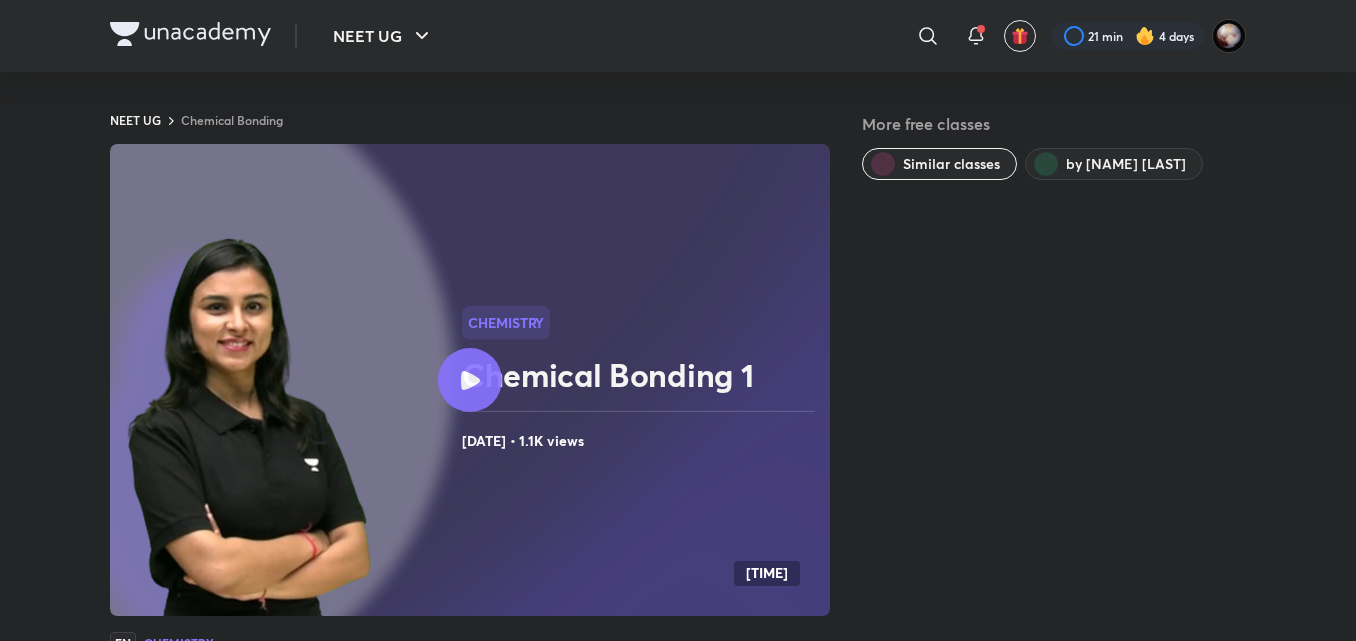 click at bounding box center [190, 34] 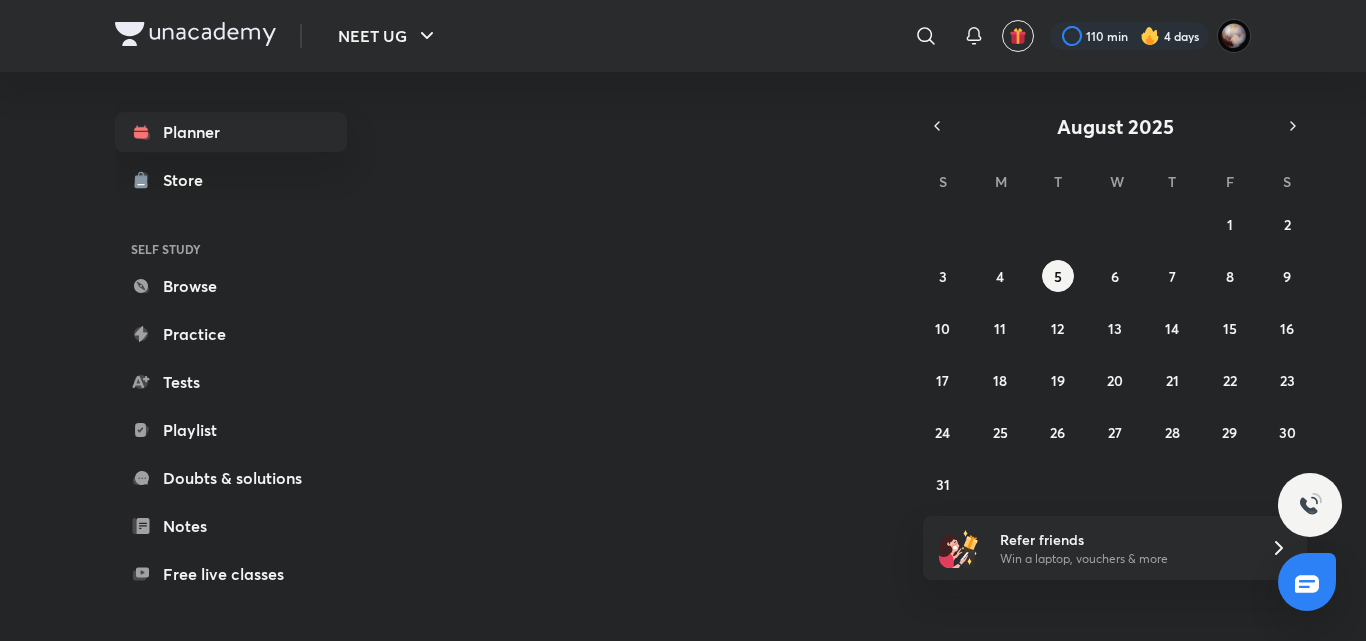 scroll, scrollTop: 0, scrollLeft: 0, axis: both 